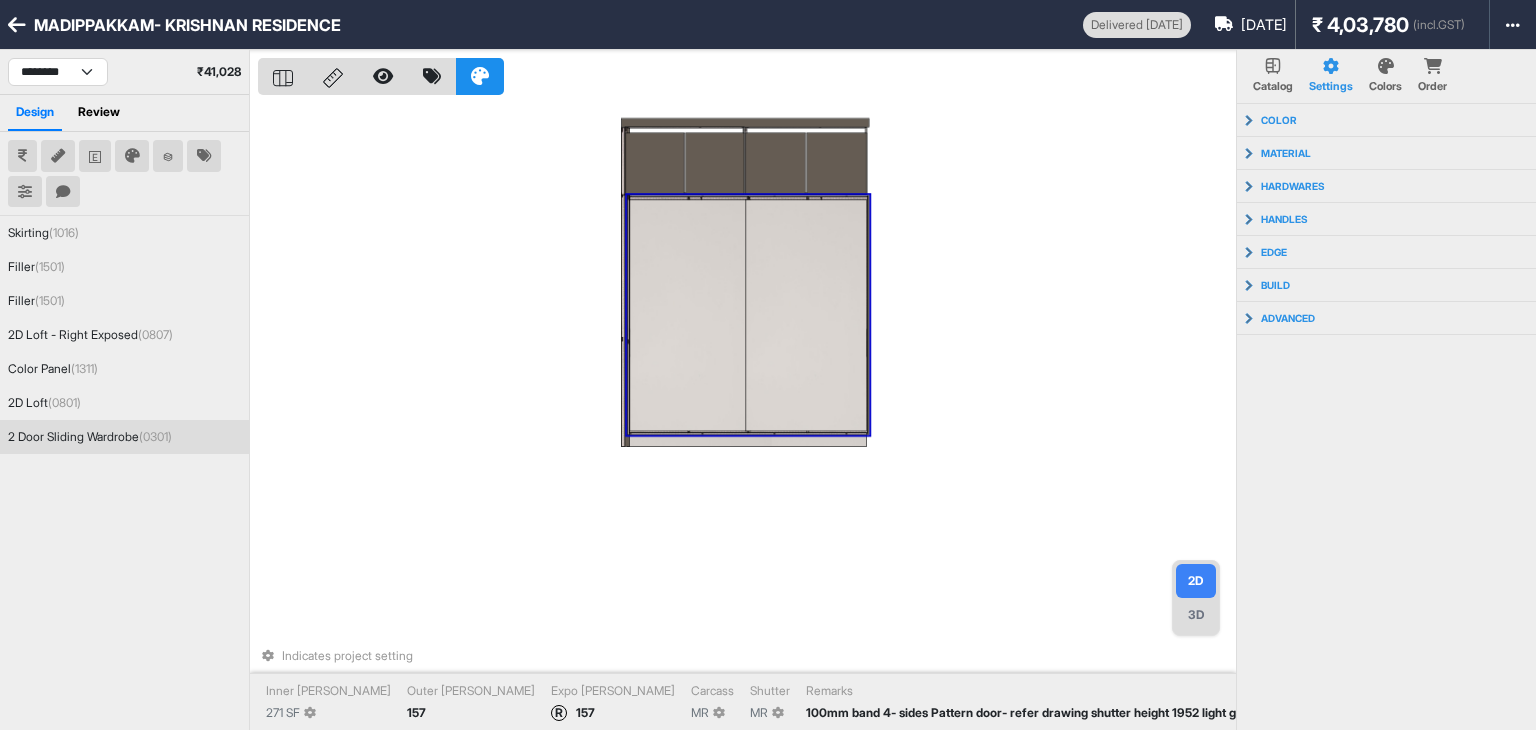 scroll, scrollTop: 0, scrollLeft: 0, axis: both 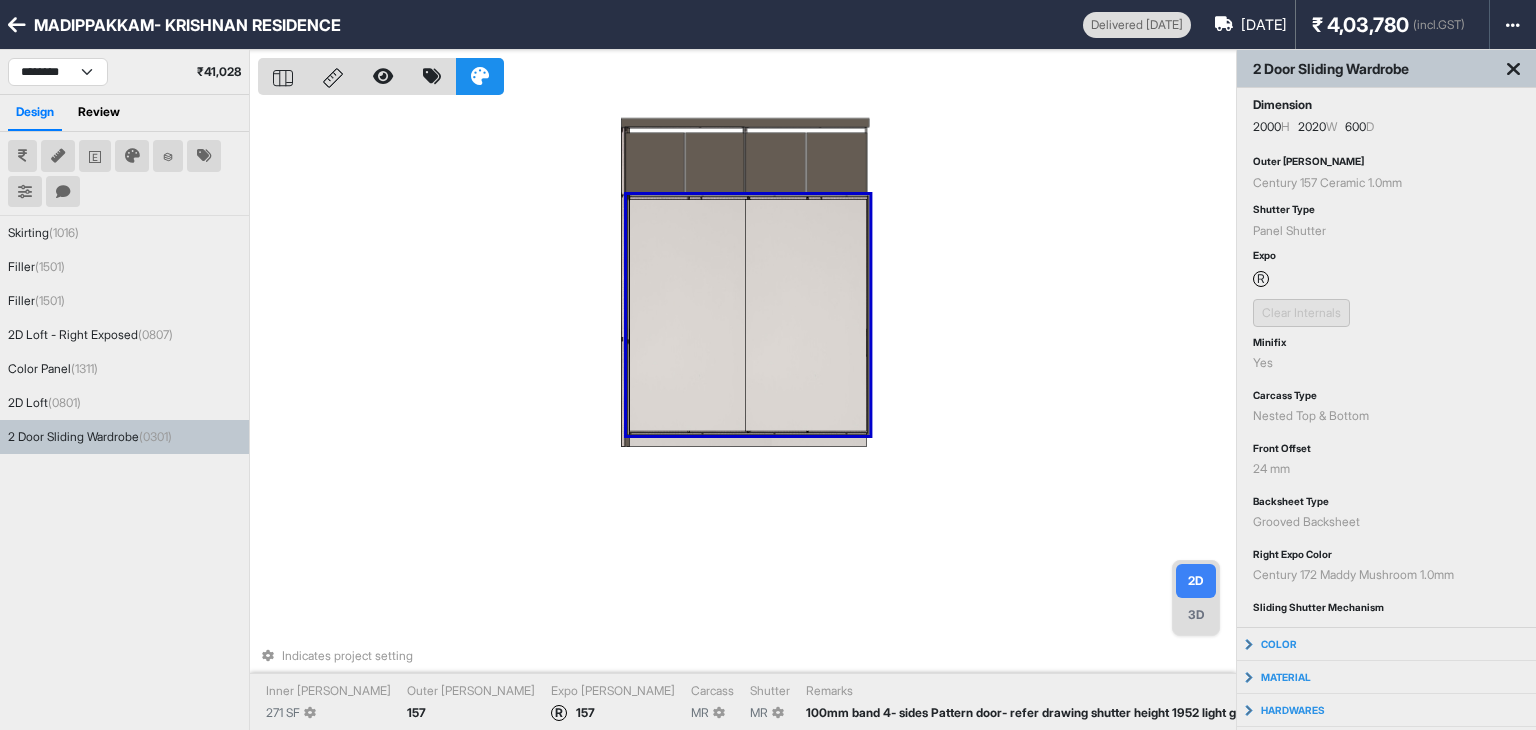 click at bounding box center (690, 316) 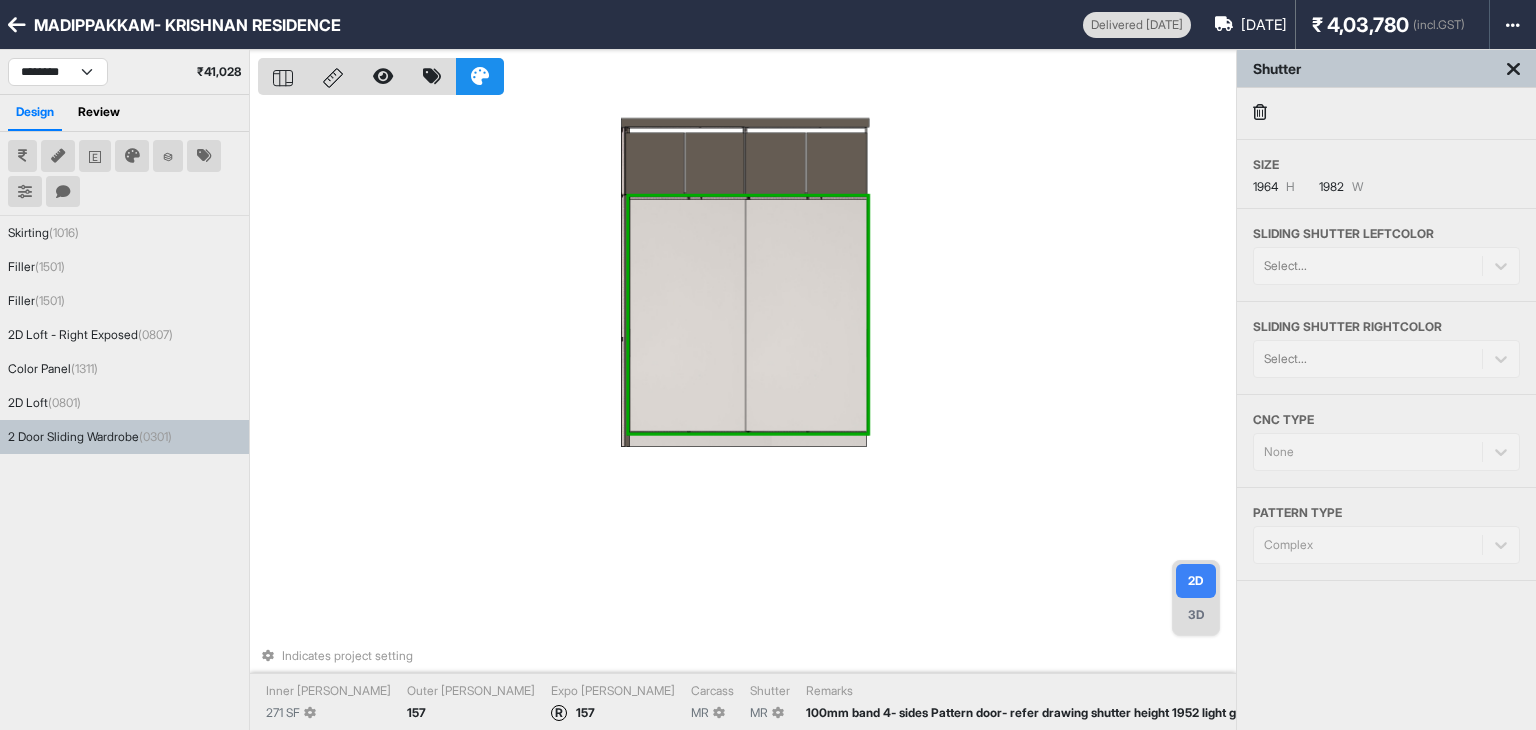 click at bounding box center (690, 316) 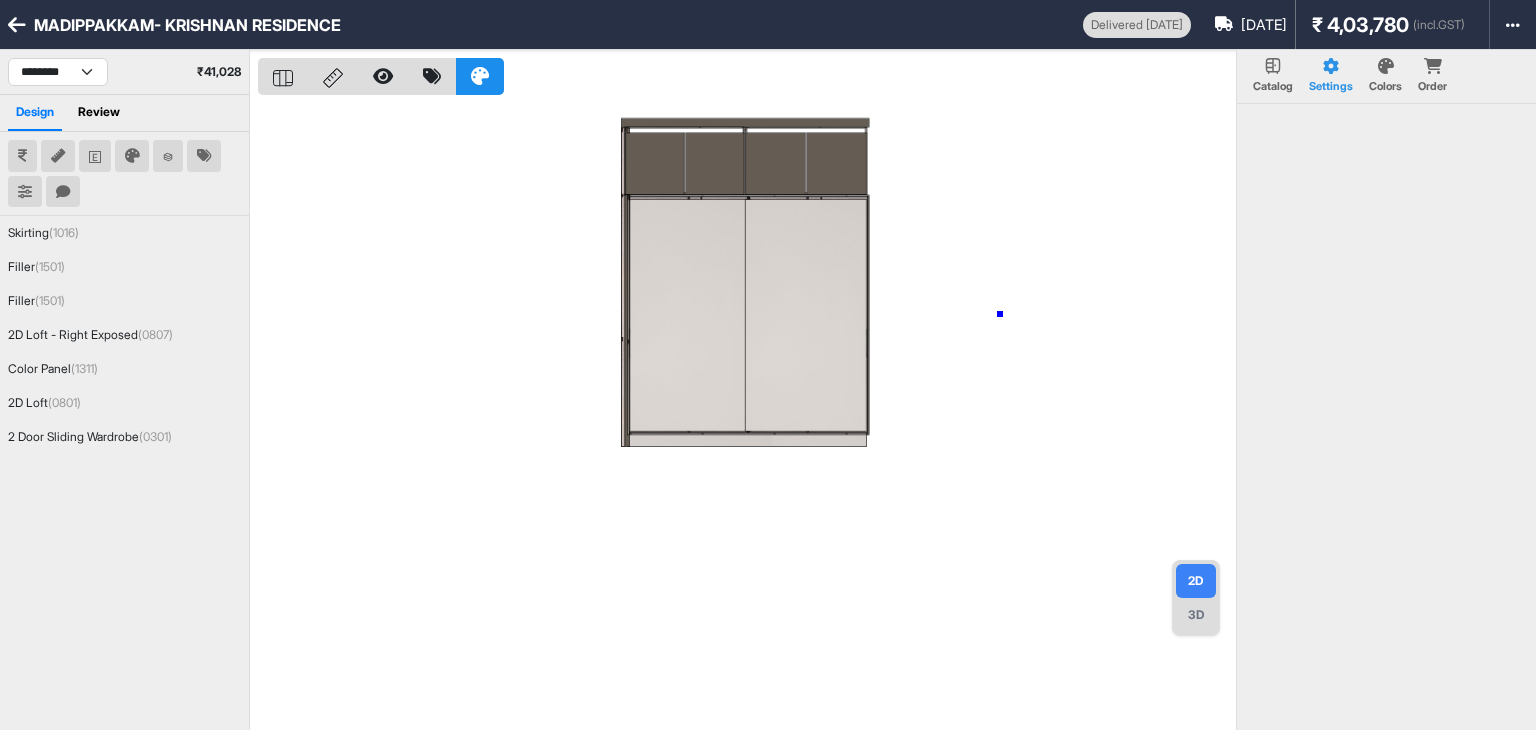 click at bounding box center (747, 415) 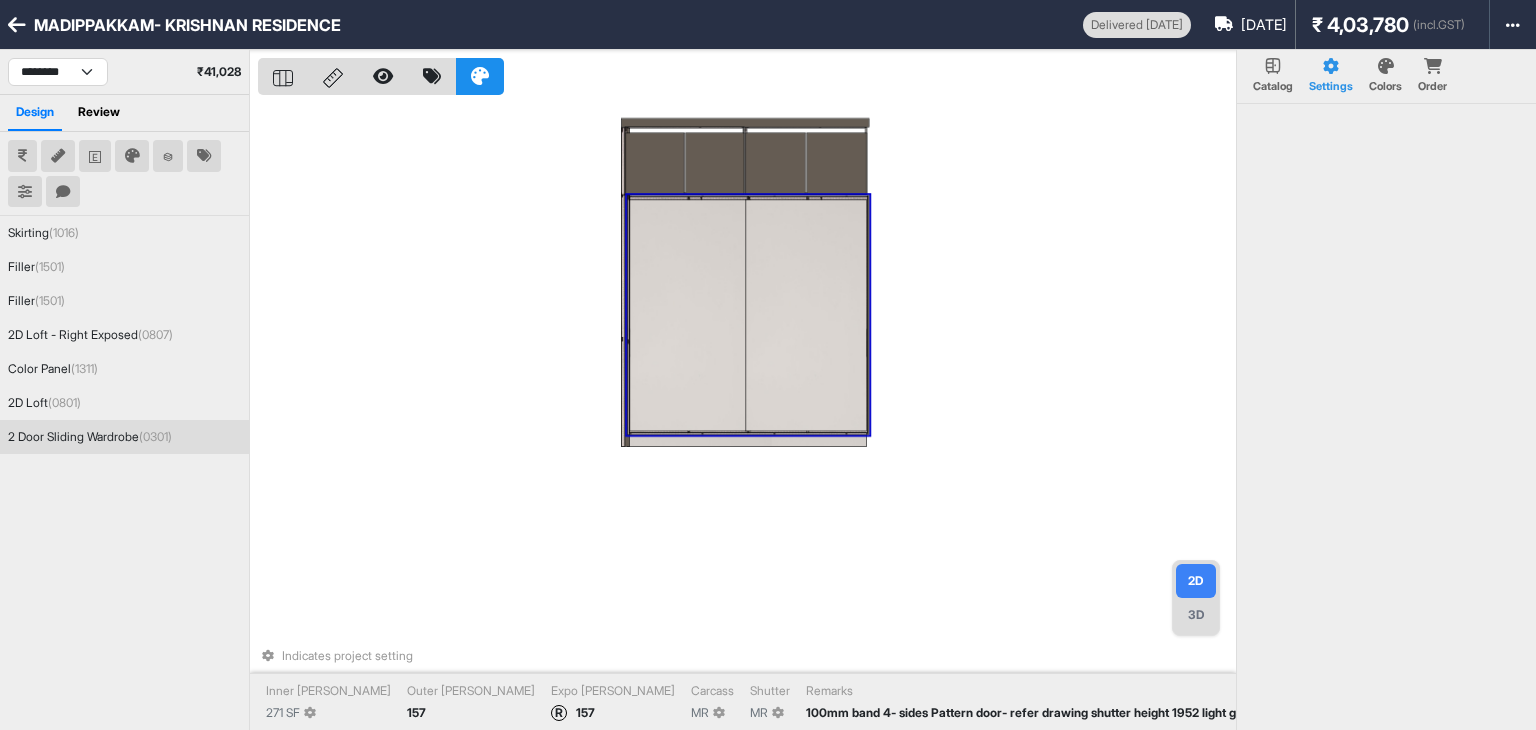 click at bounding box center [690, 316] 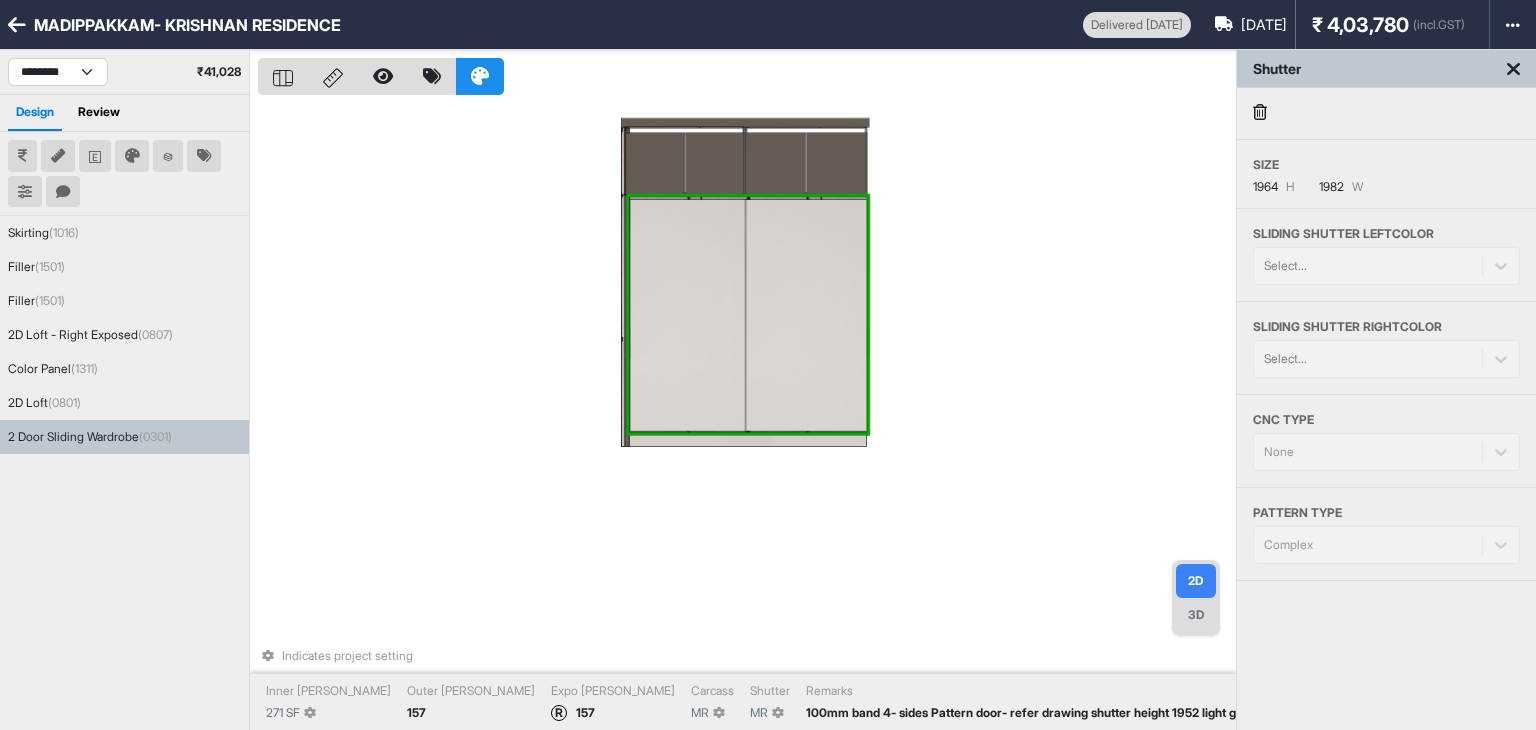click at bounding box center (690, 316) 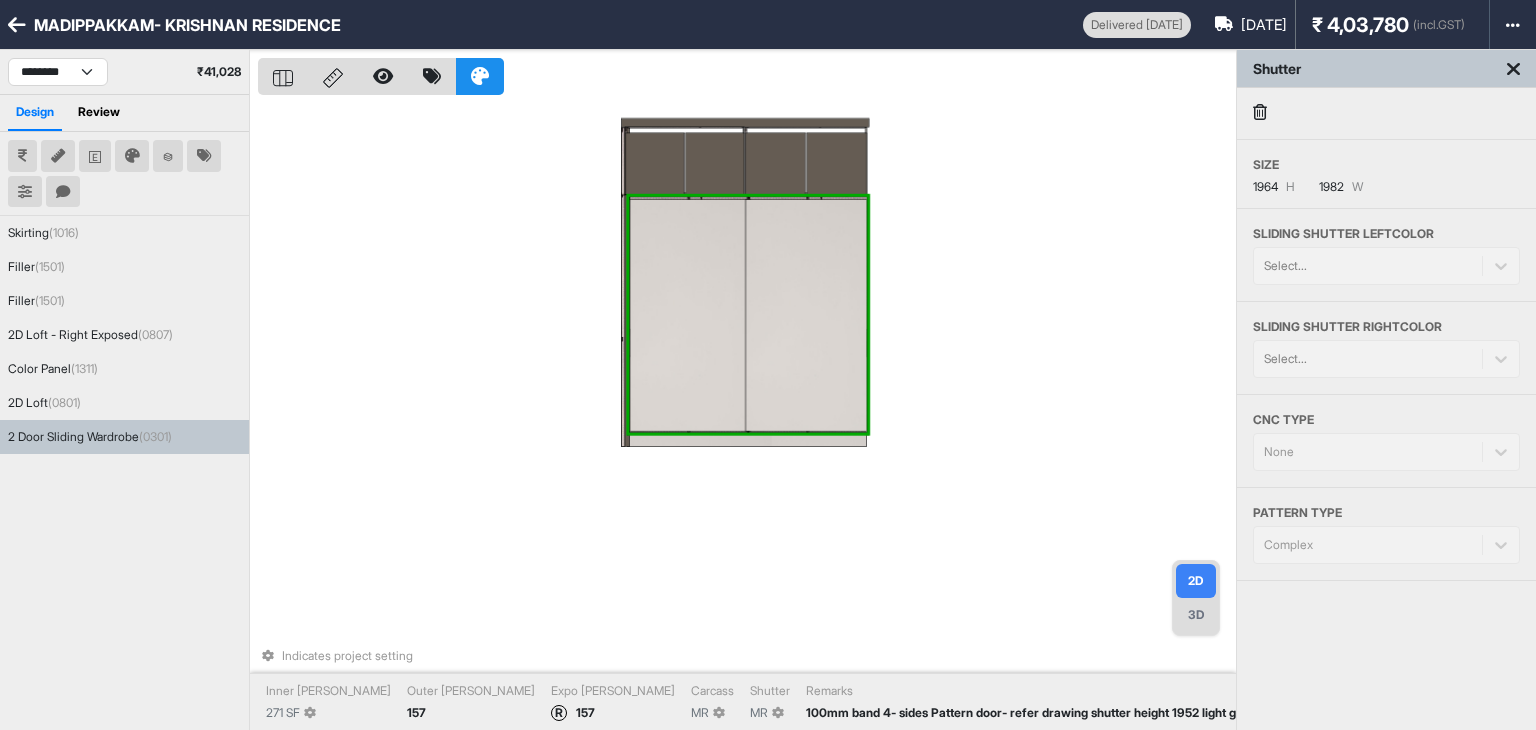 click on "Indicates project setting Inner [PERSON_NAME] 271 SF Outer [PERSON_NAME] 157 Expo [PERSON_NAME] R 157 Carcass MR [PERSON_NAME] MR Remarks 100mm band 4- sides
Pattern door- refer drawing shutter height 1952
light grow 240 mm from front
light grow vertical panel 3 nos 6 sides" at bounding box center [747, 415] 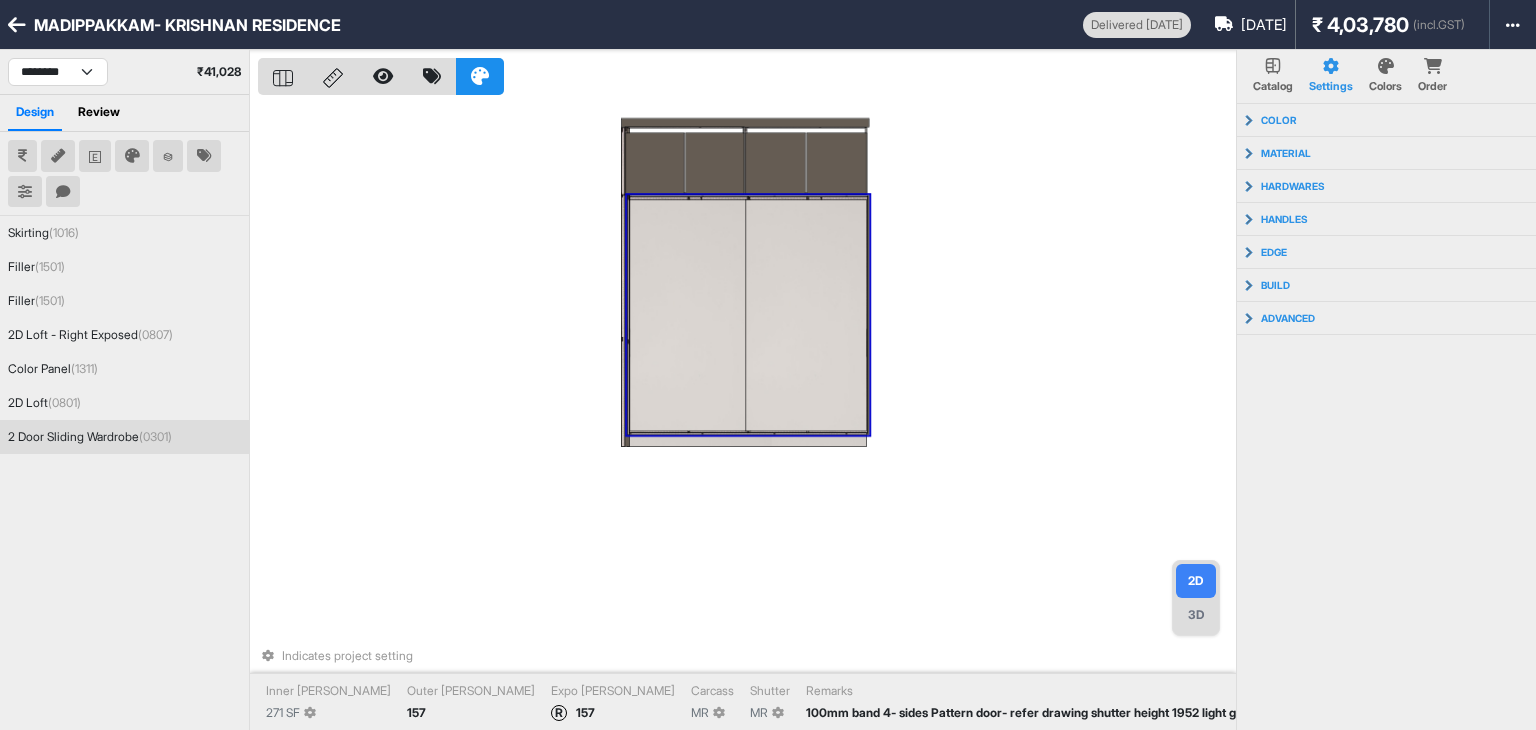 click at bounding box center [806, 316] 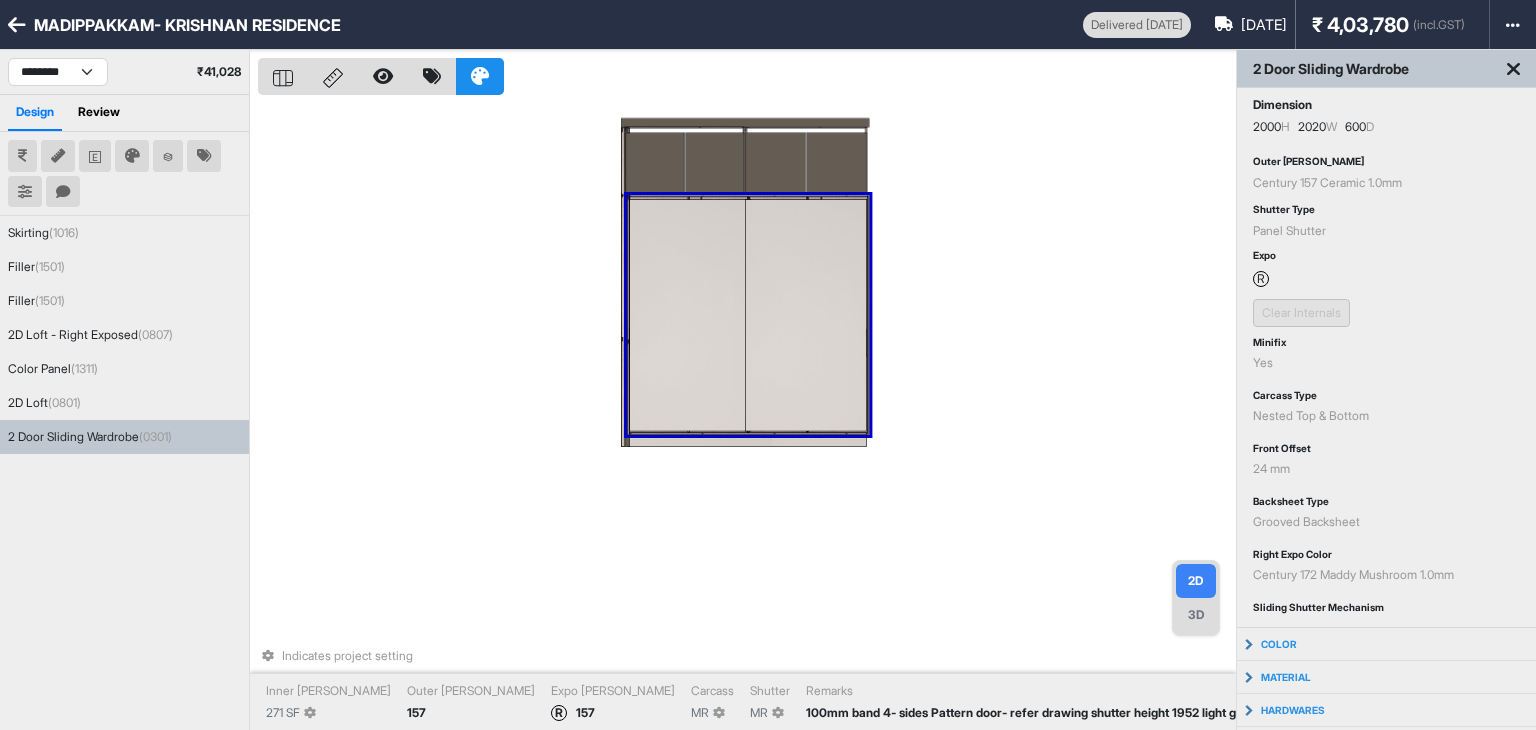 click at bounding box center (806, 316) 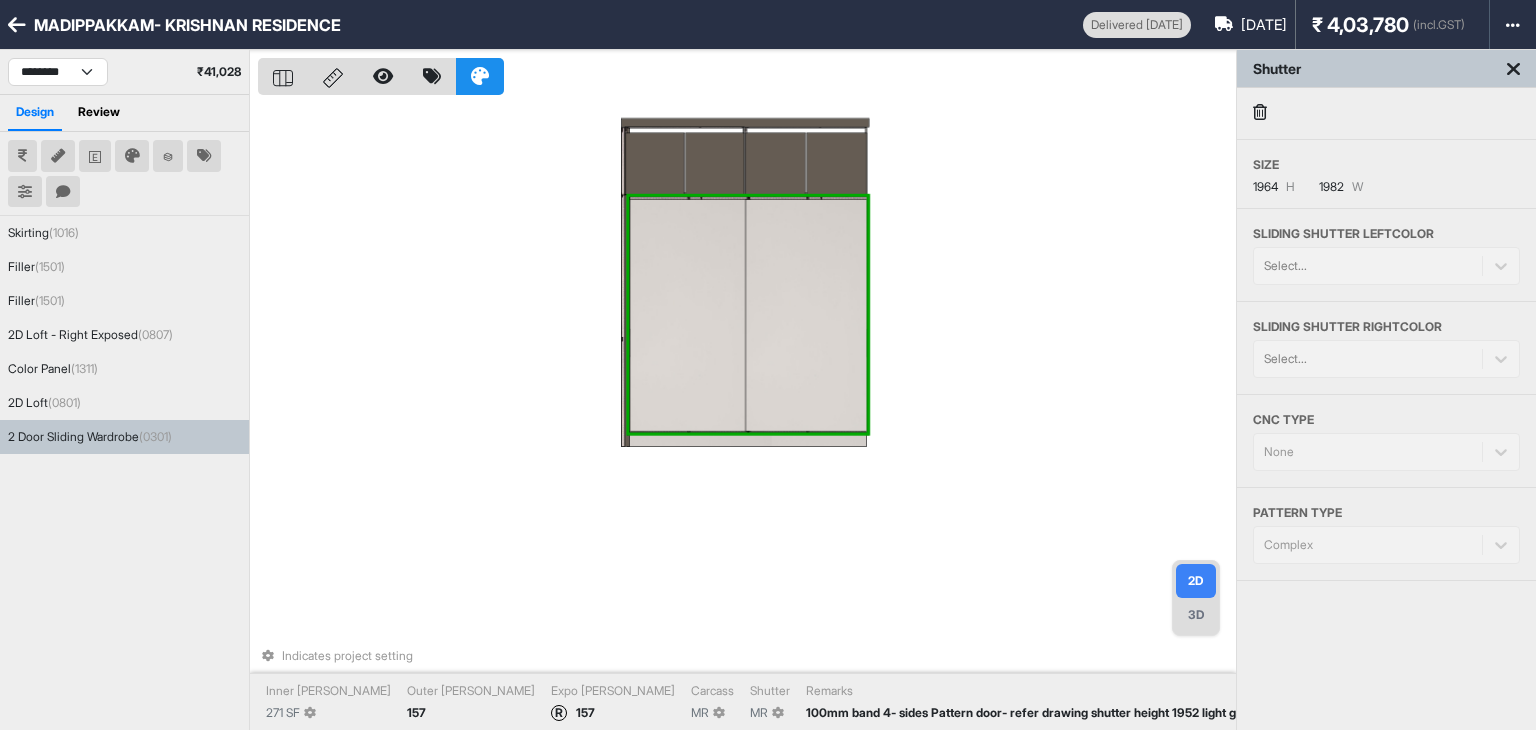 click at bounding box center (690, 316) 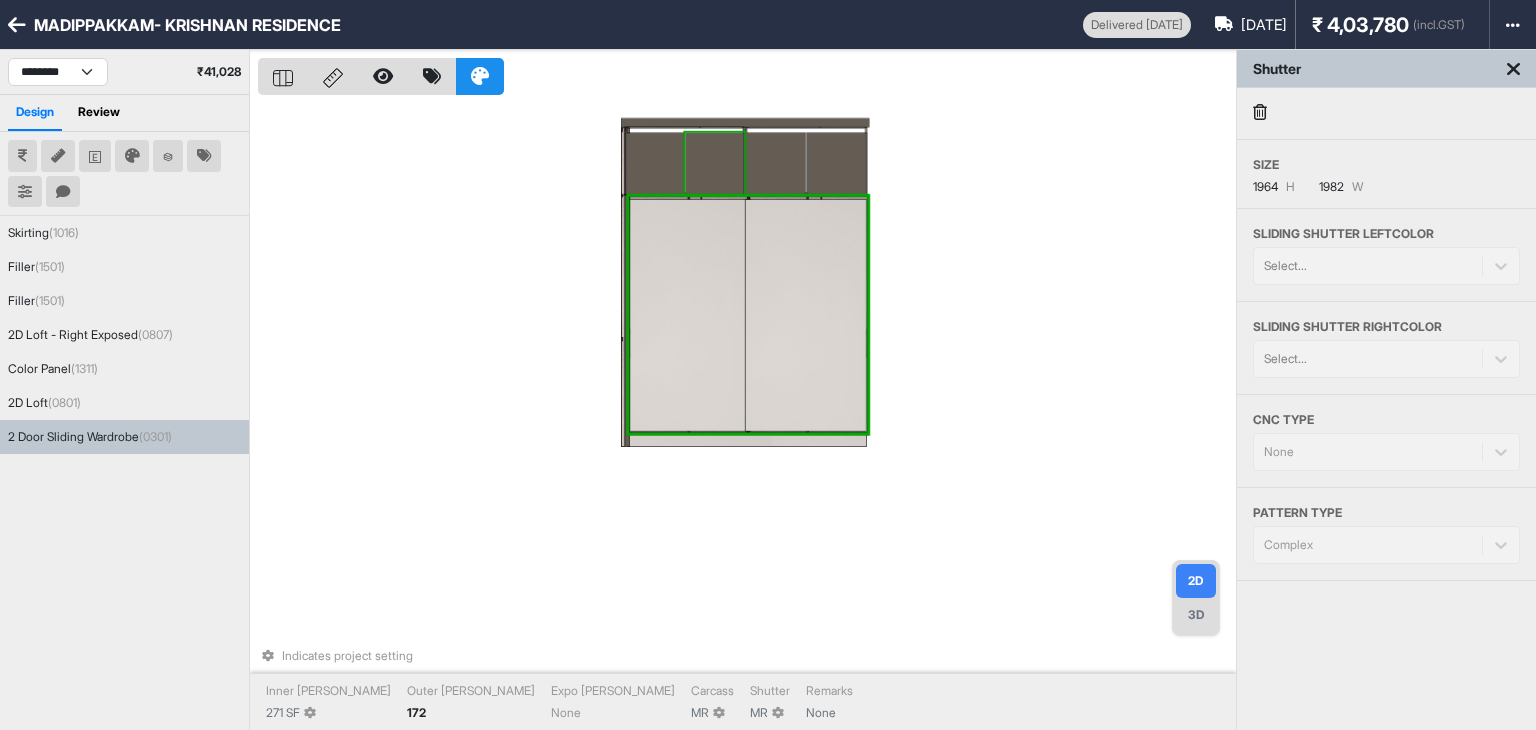 click at bounding box center [715, 164] 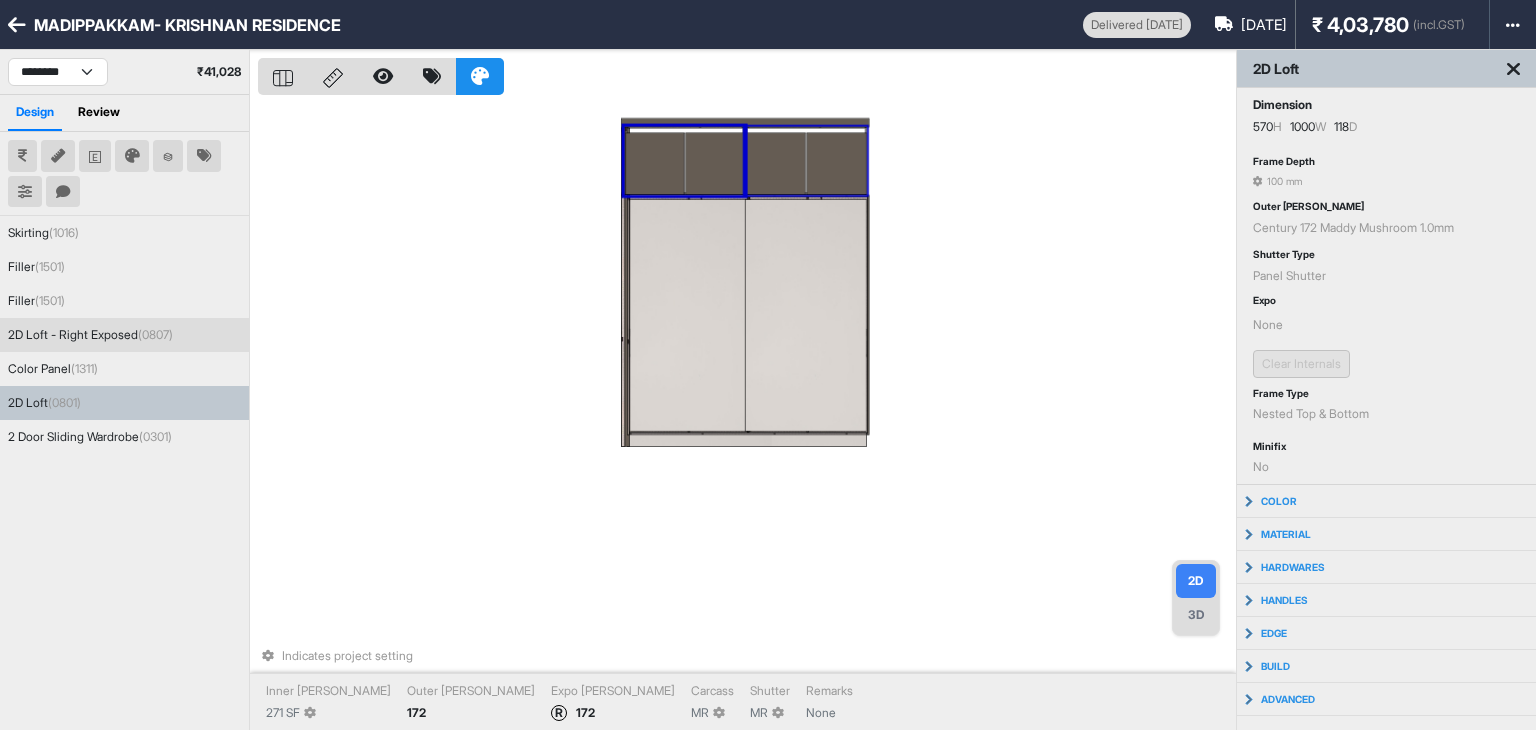 click at bounding box center [775, 164] 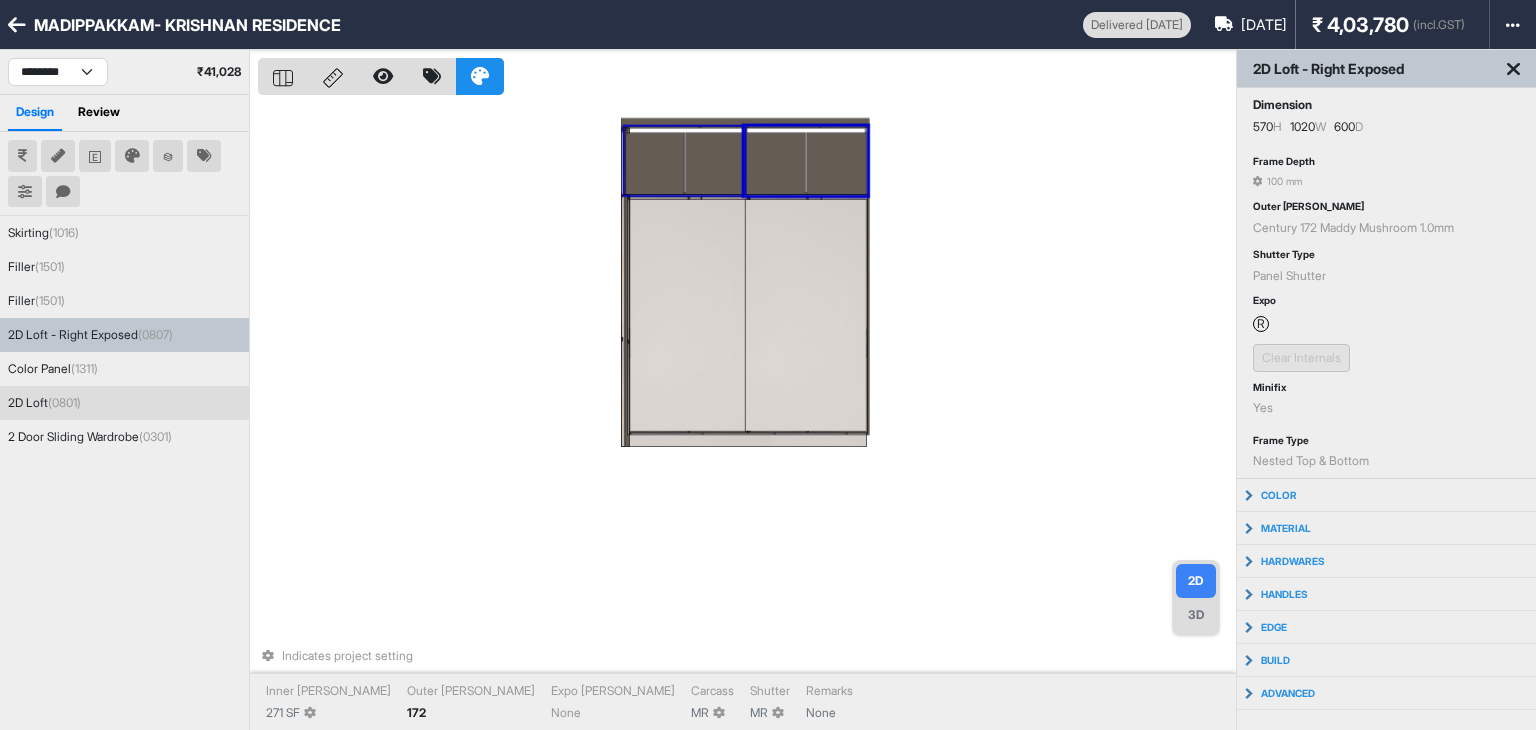 click at bounding box center (715, 164) 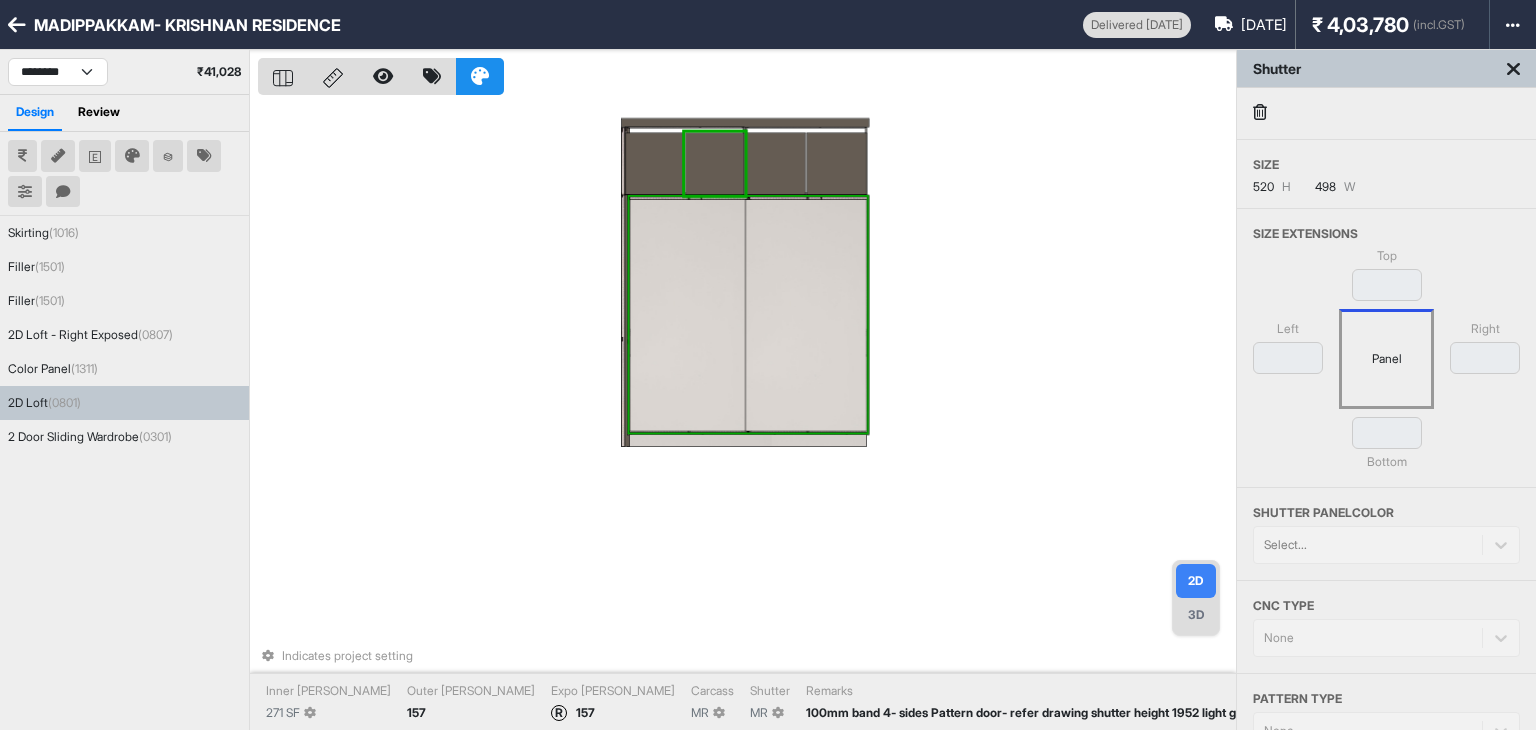 click at bounding box center [690, 316] 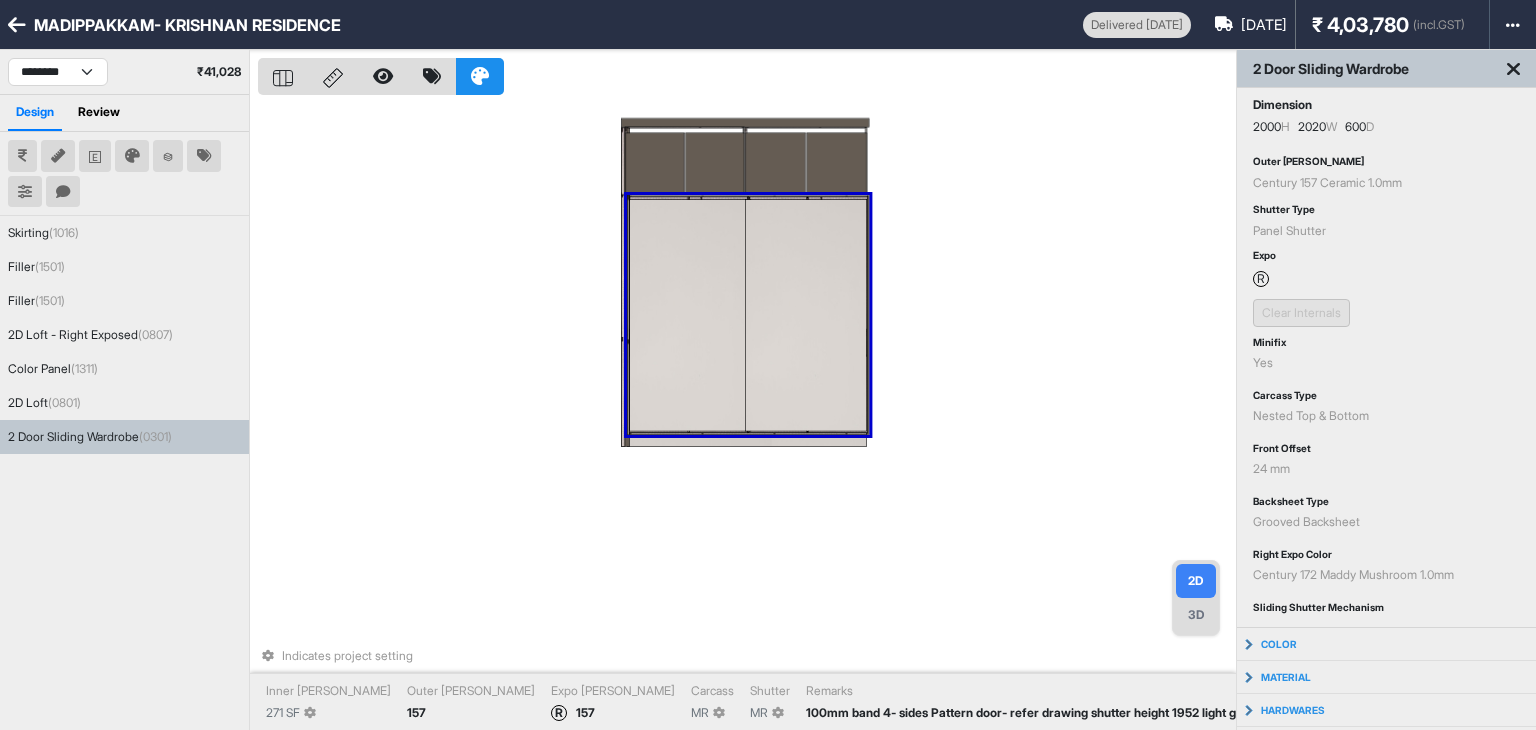 click at bounding box center (690, 316) 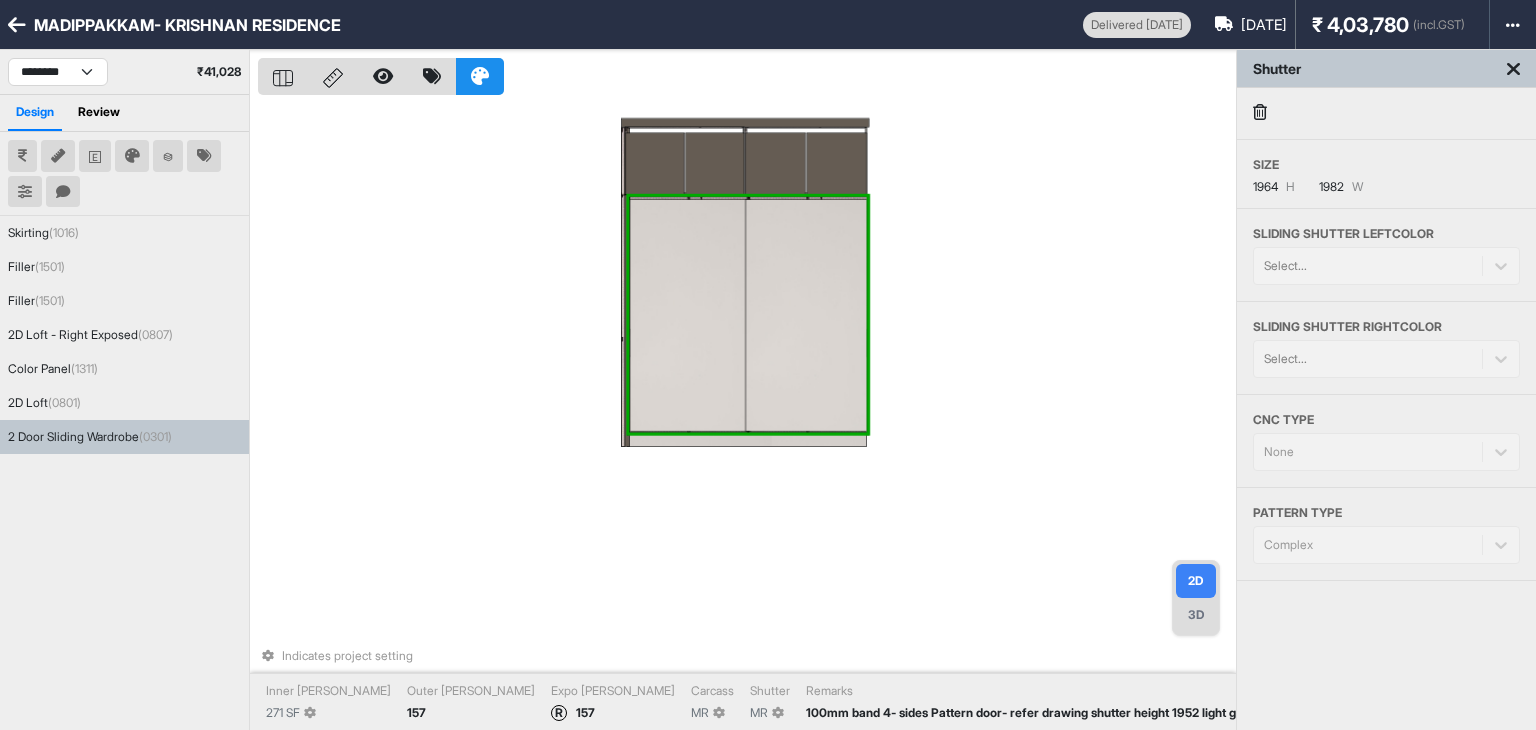 click at bounding box center [690, 316] 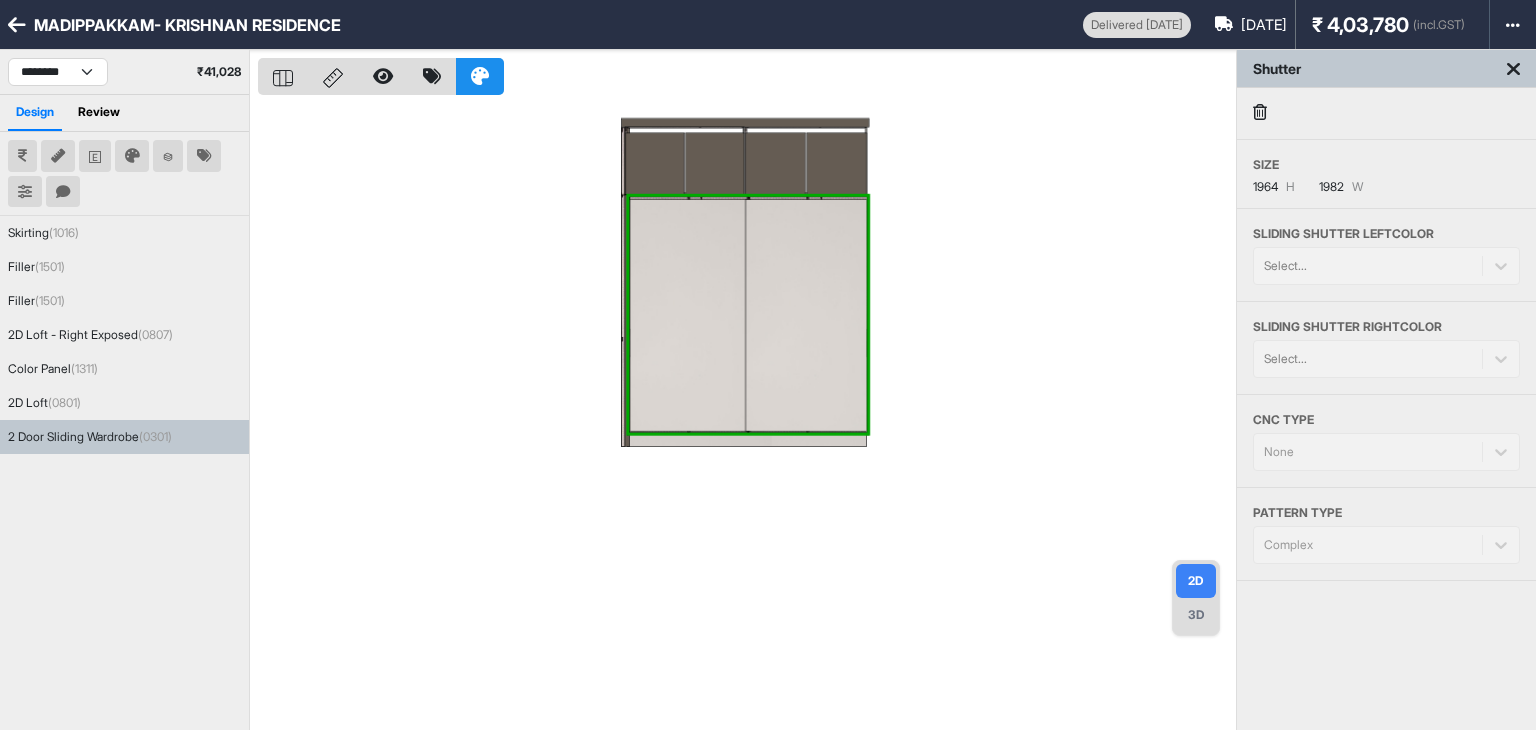 click at bounding box center (747, 415) 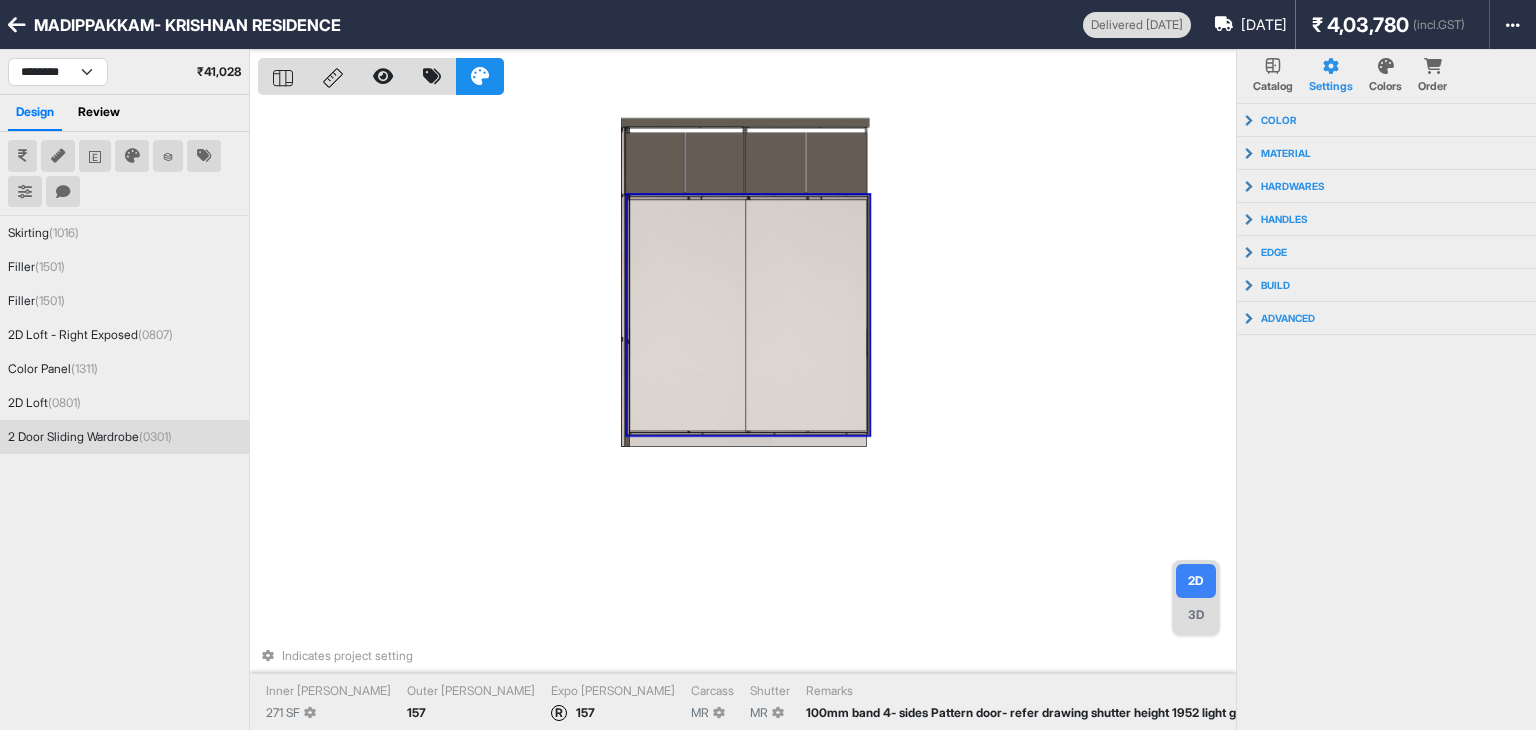 click at bounding box center [806, 316] 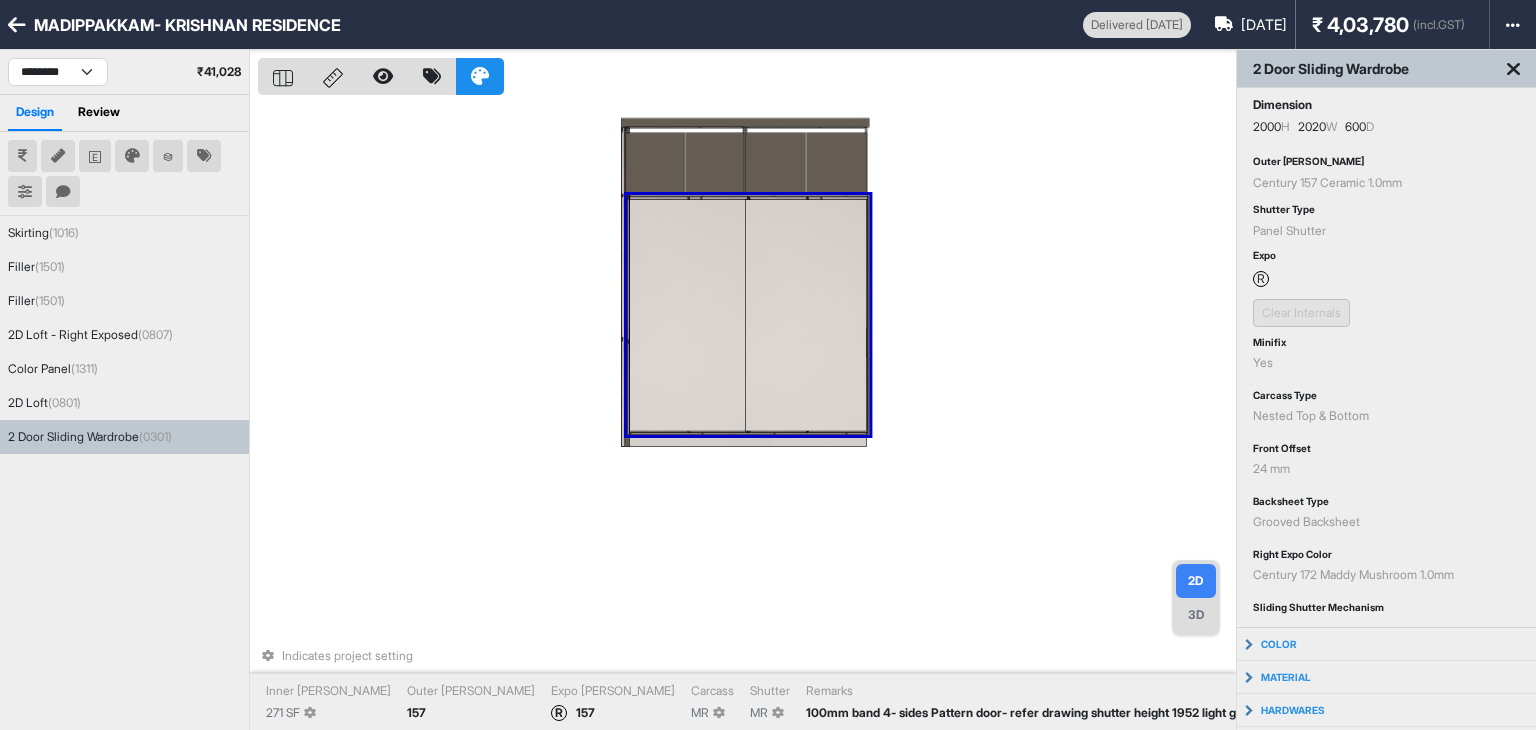 click at bounding box center [690, 316] 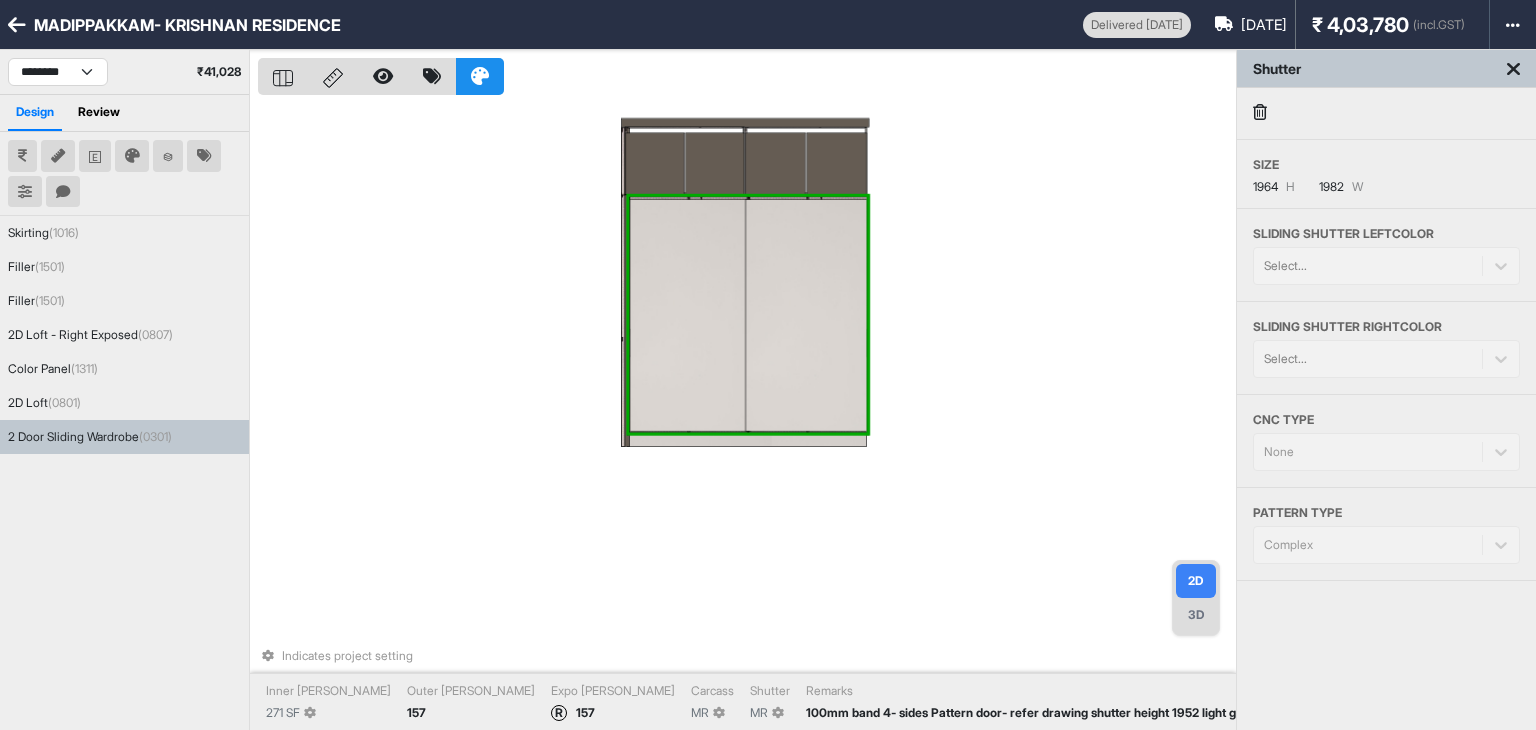 click at bounding box center (690, 316) 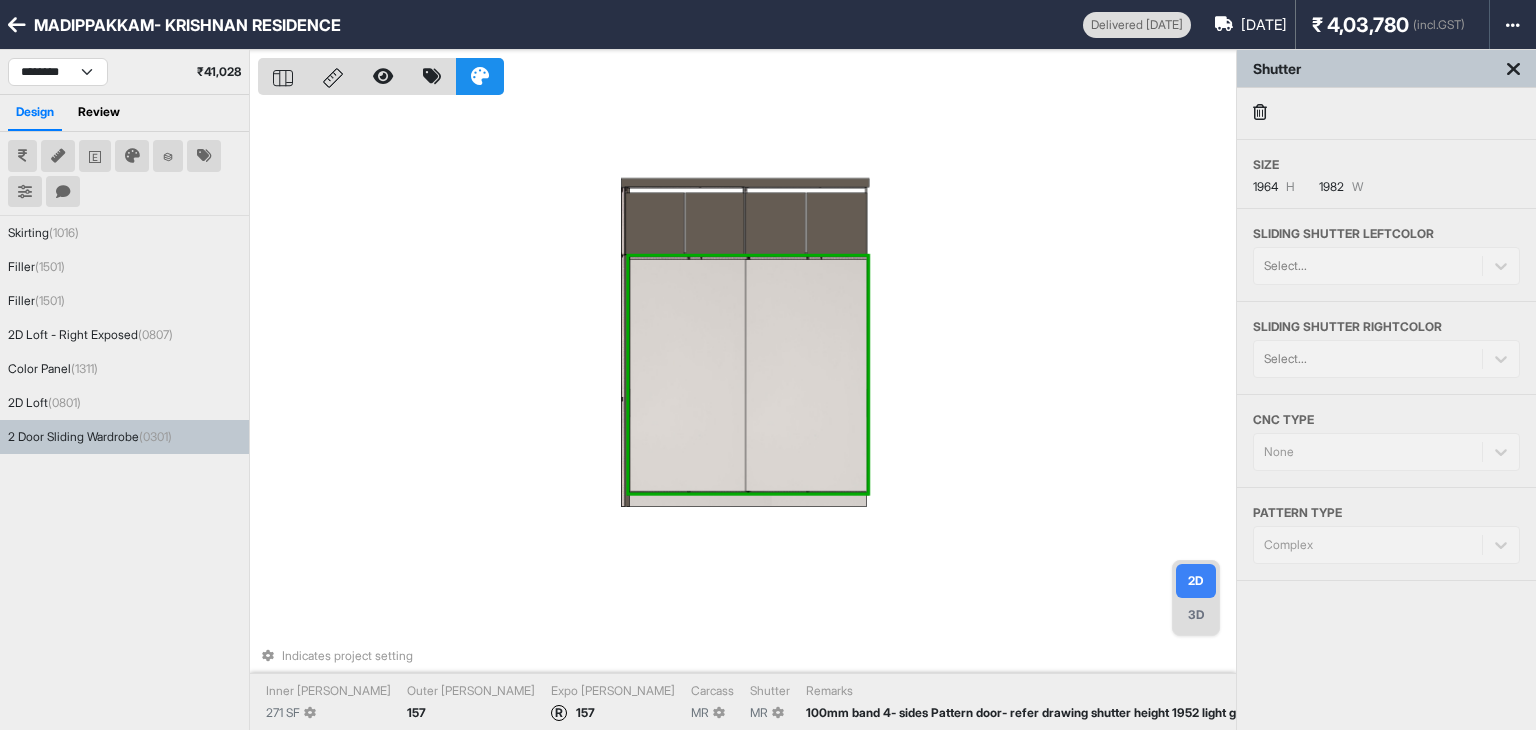 click at bounding box center (690, 376) 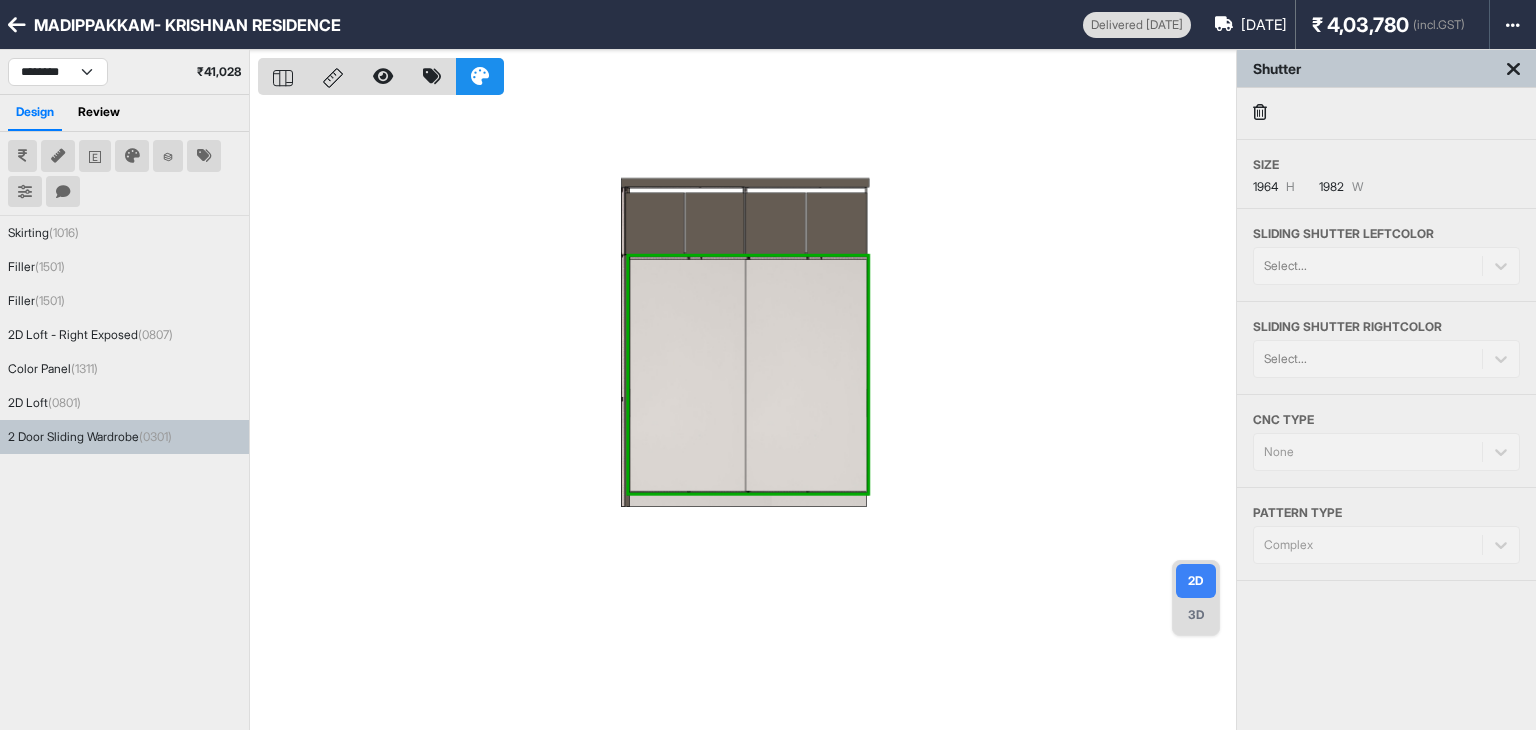 click at bounding box center (747, 415) 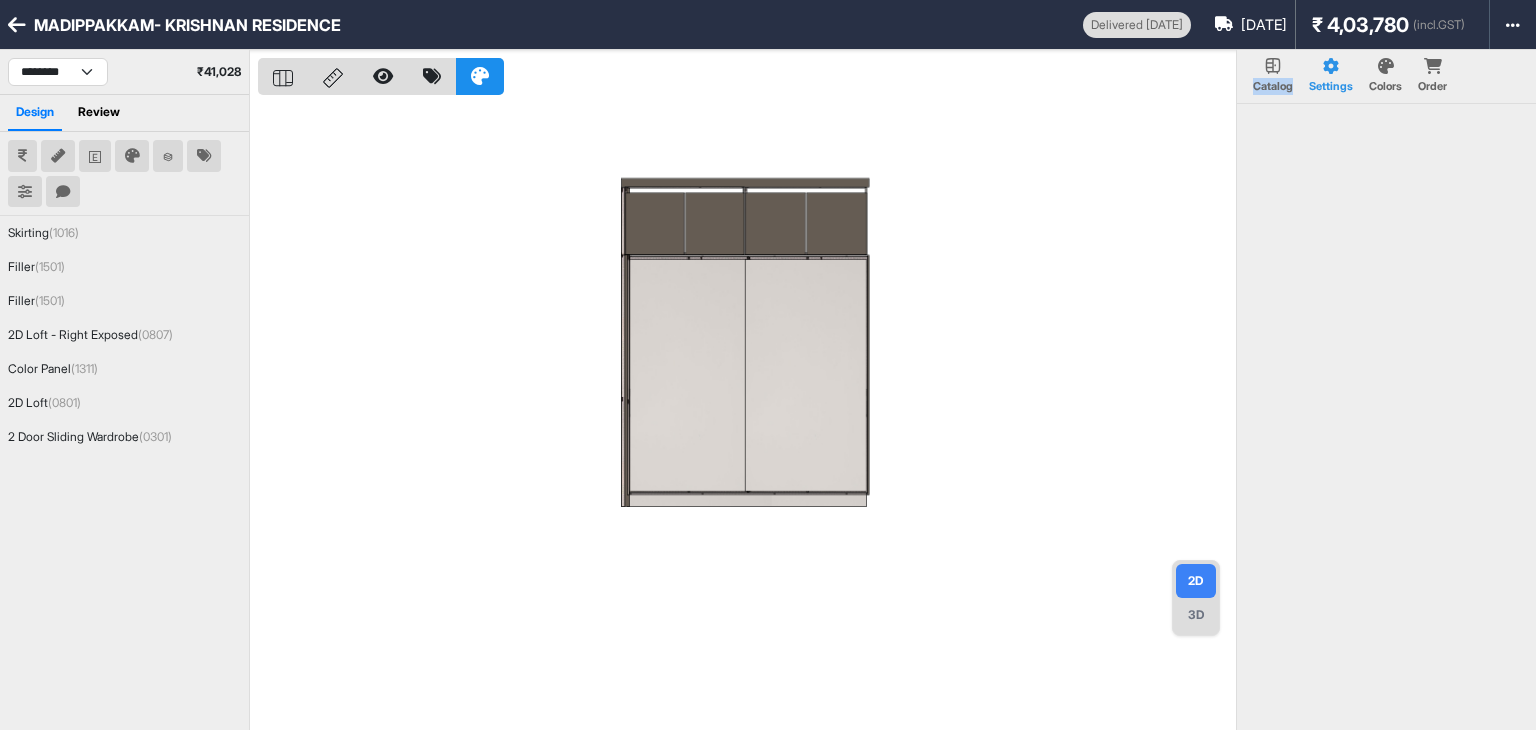 click at bounding box center [747, 415] 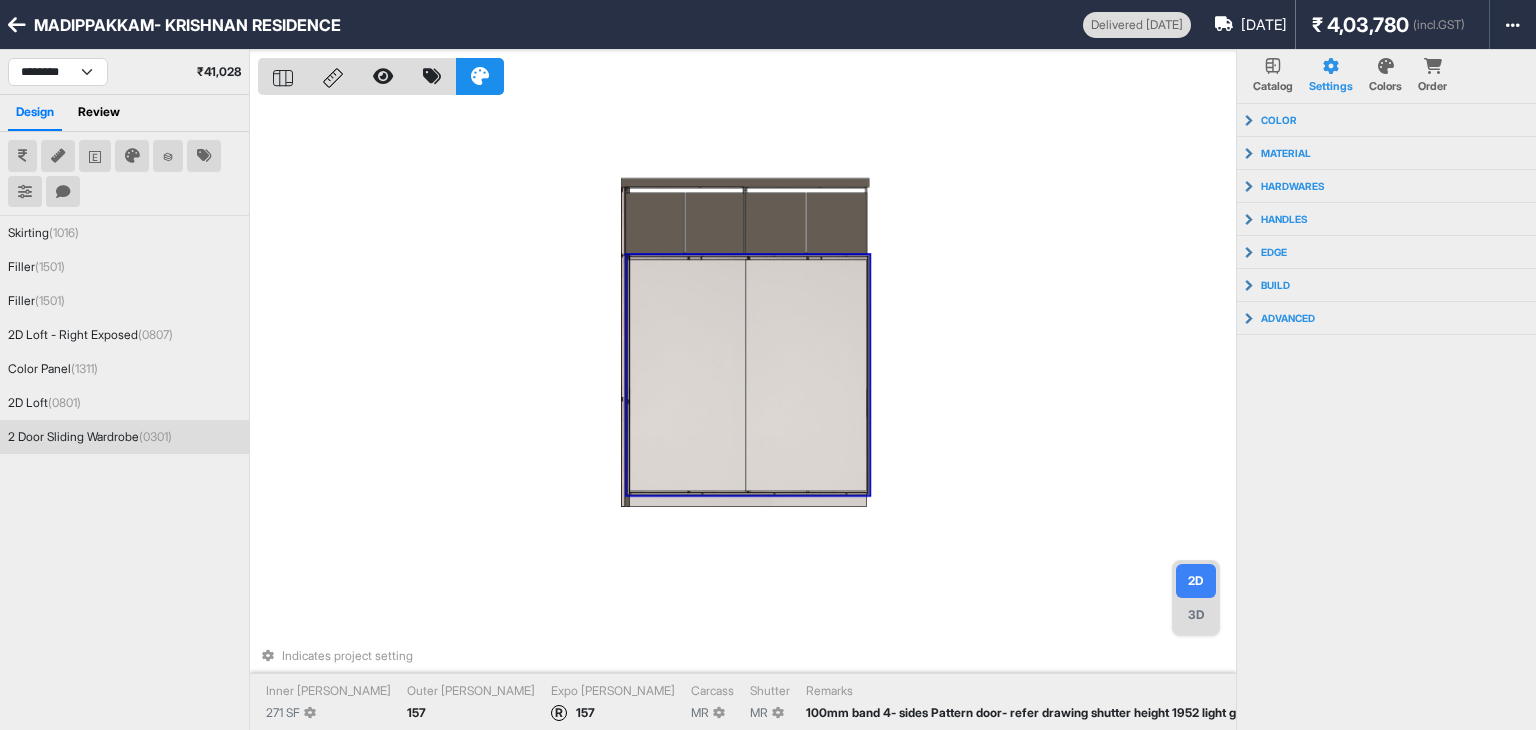 click at bounding box center (806, 376) 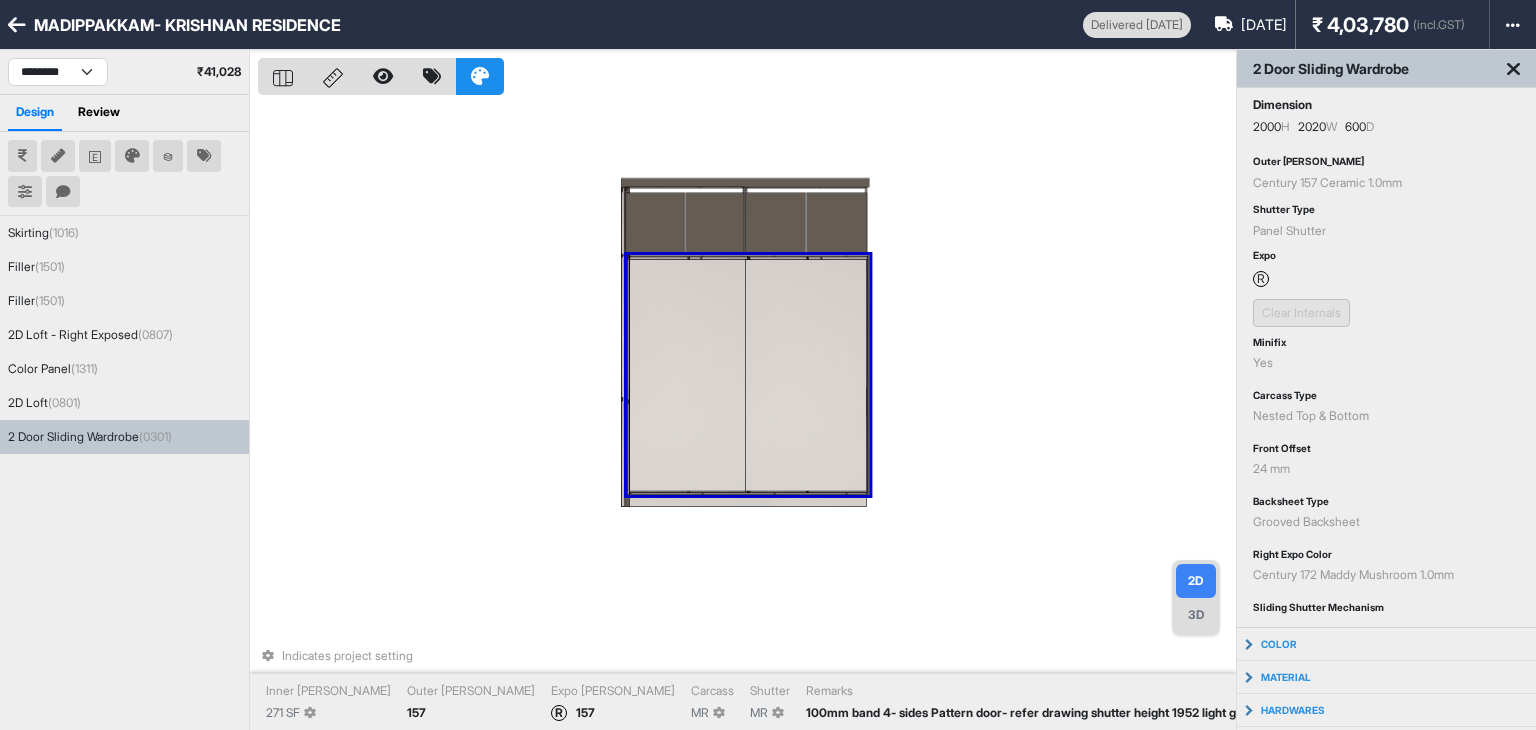 click at bounding box center [806, 376] 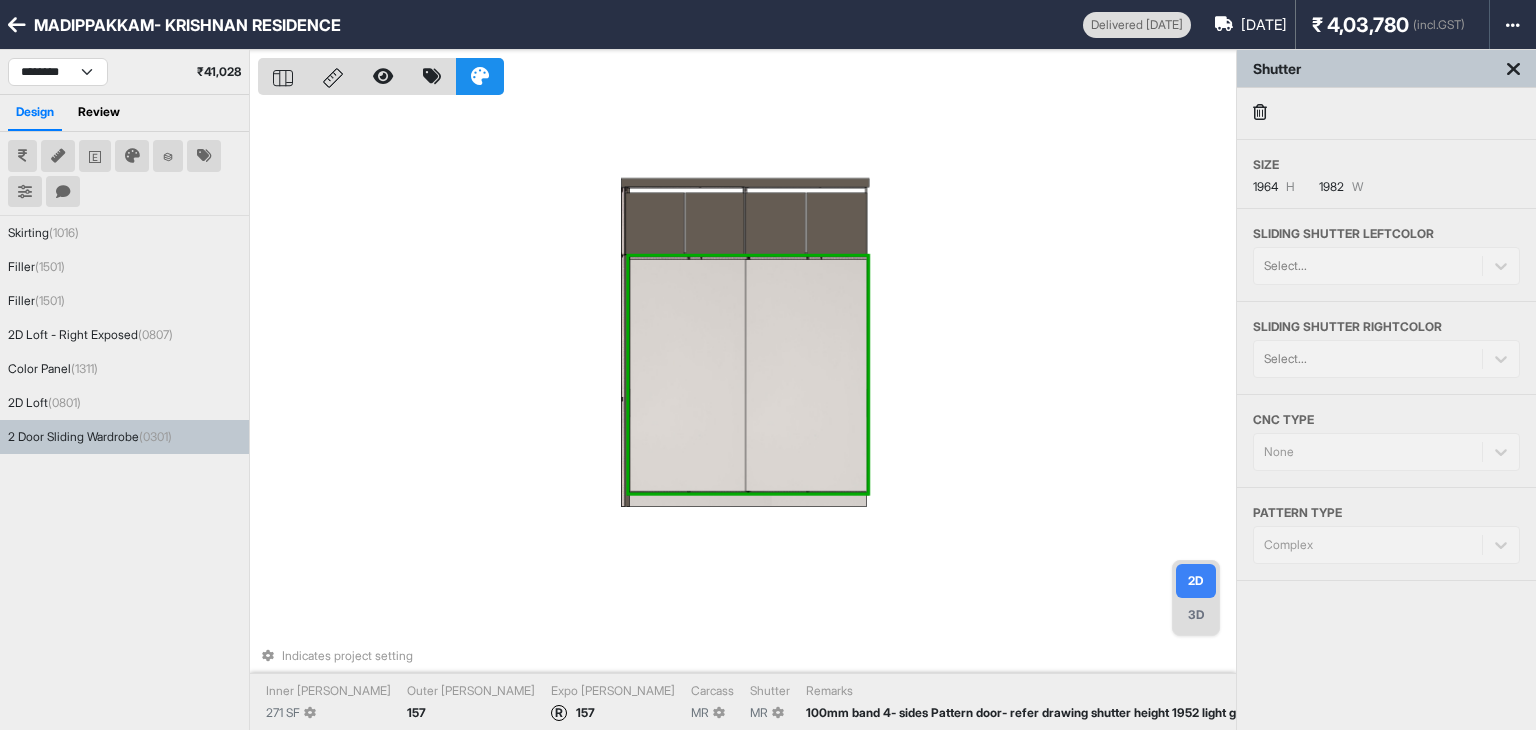 click at bounding box center (806, 376) 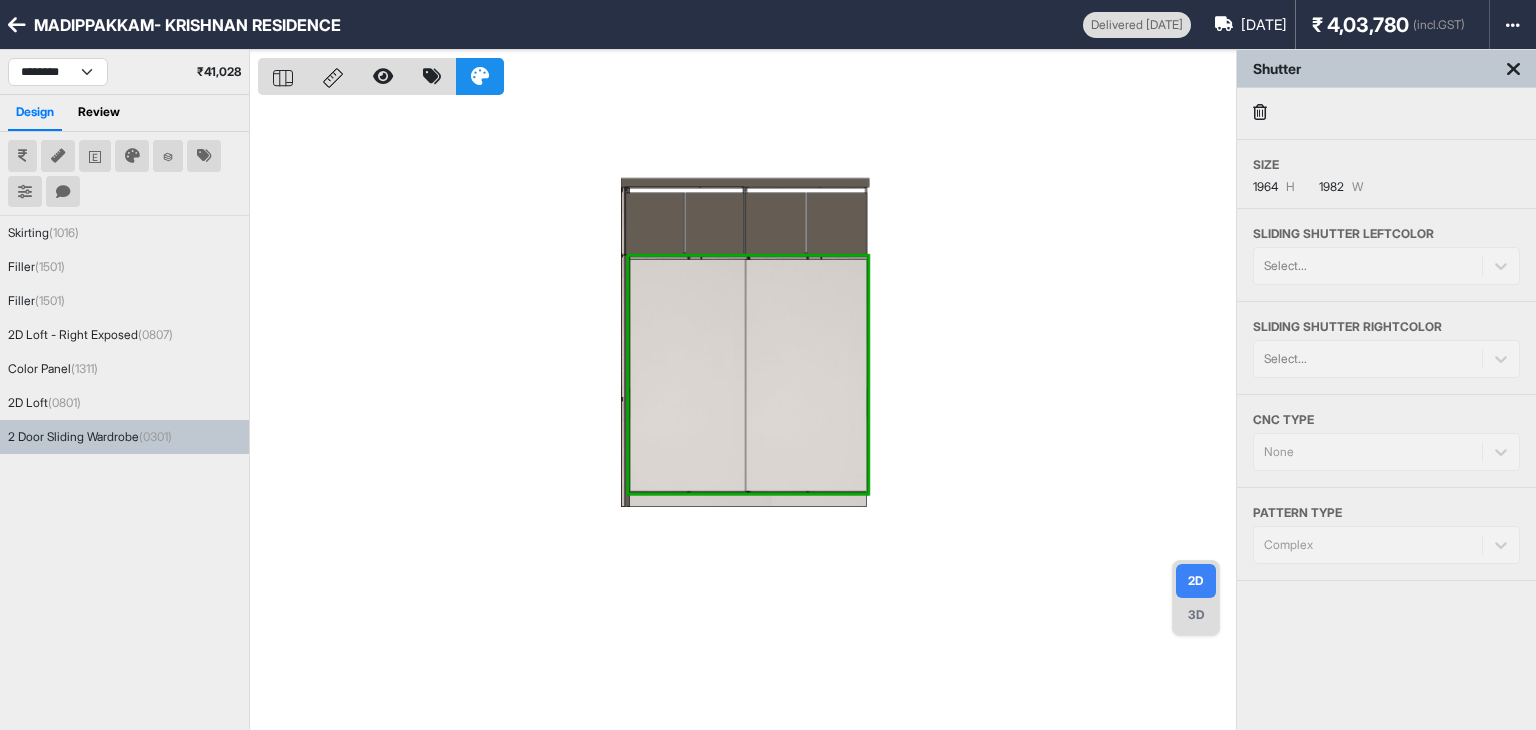 click at bounding box center (747, 415) 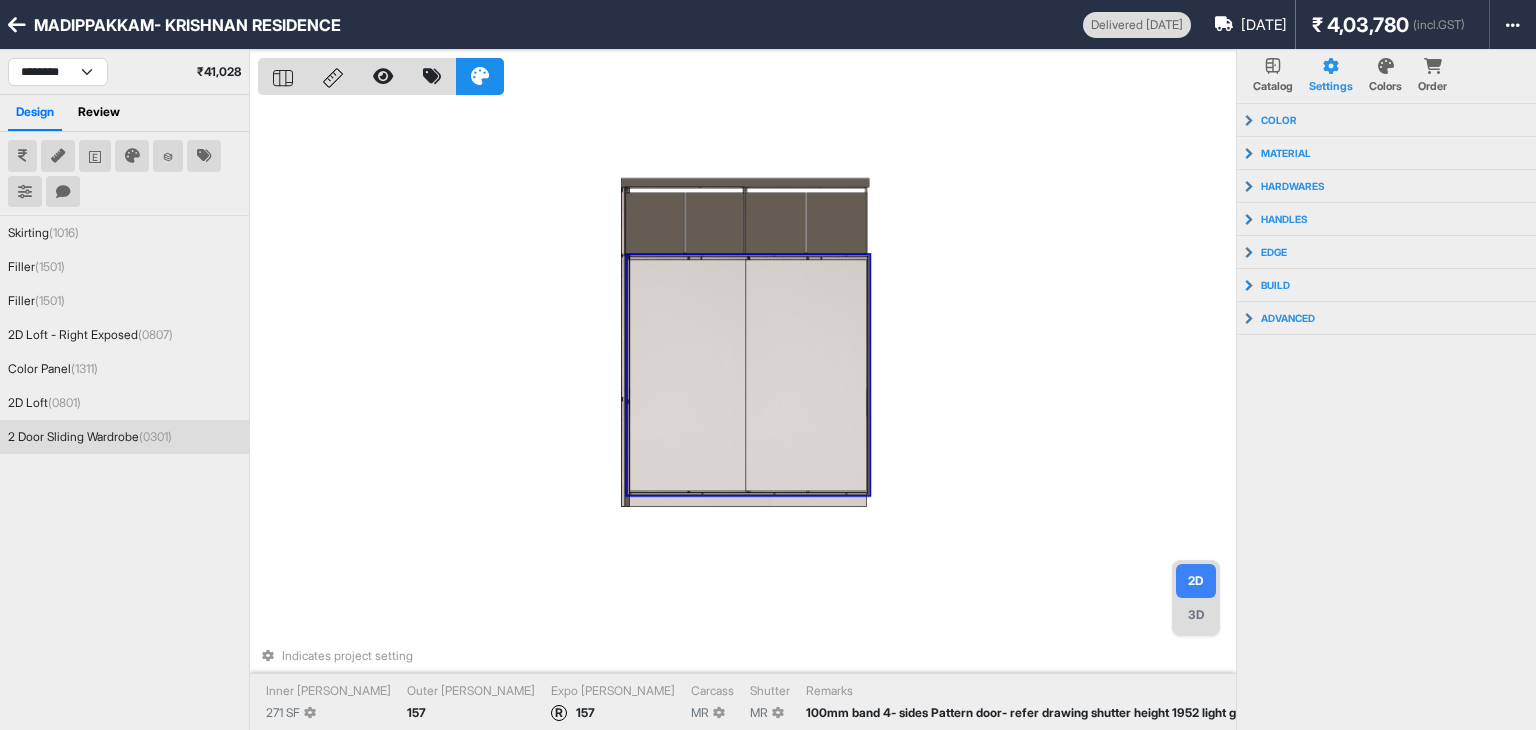 click at bounding box center [806, 376] 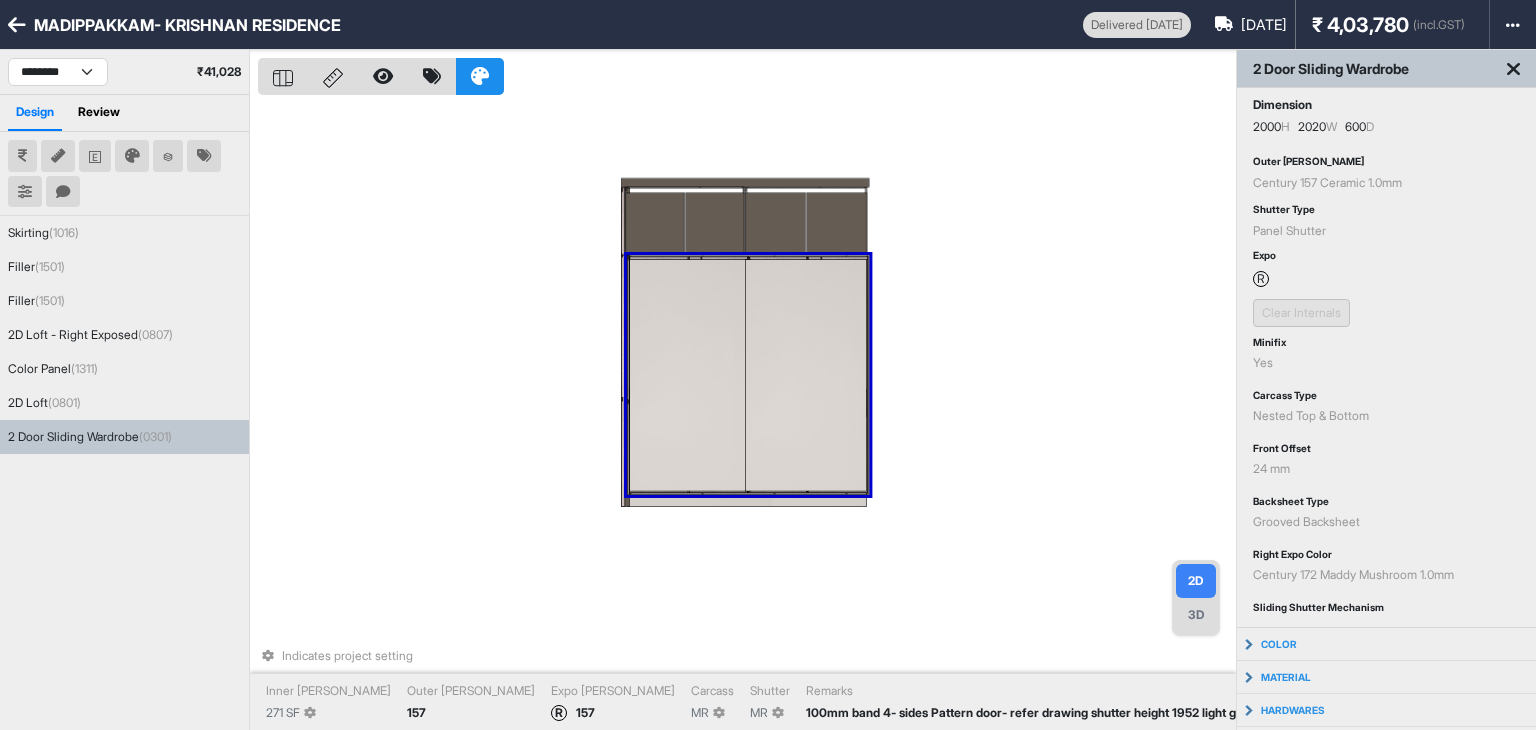 click at bounding box center [806, 376] 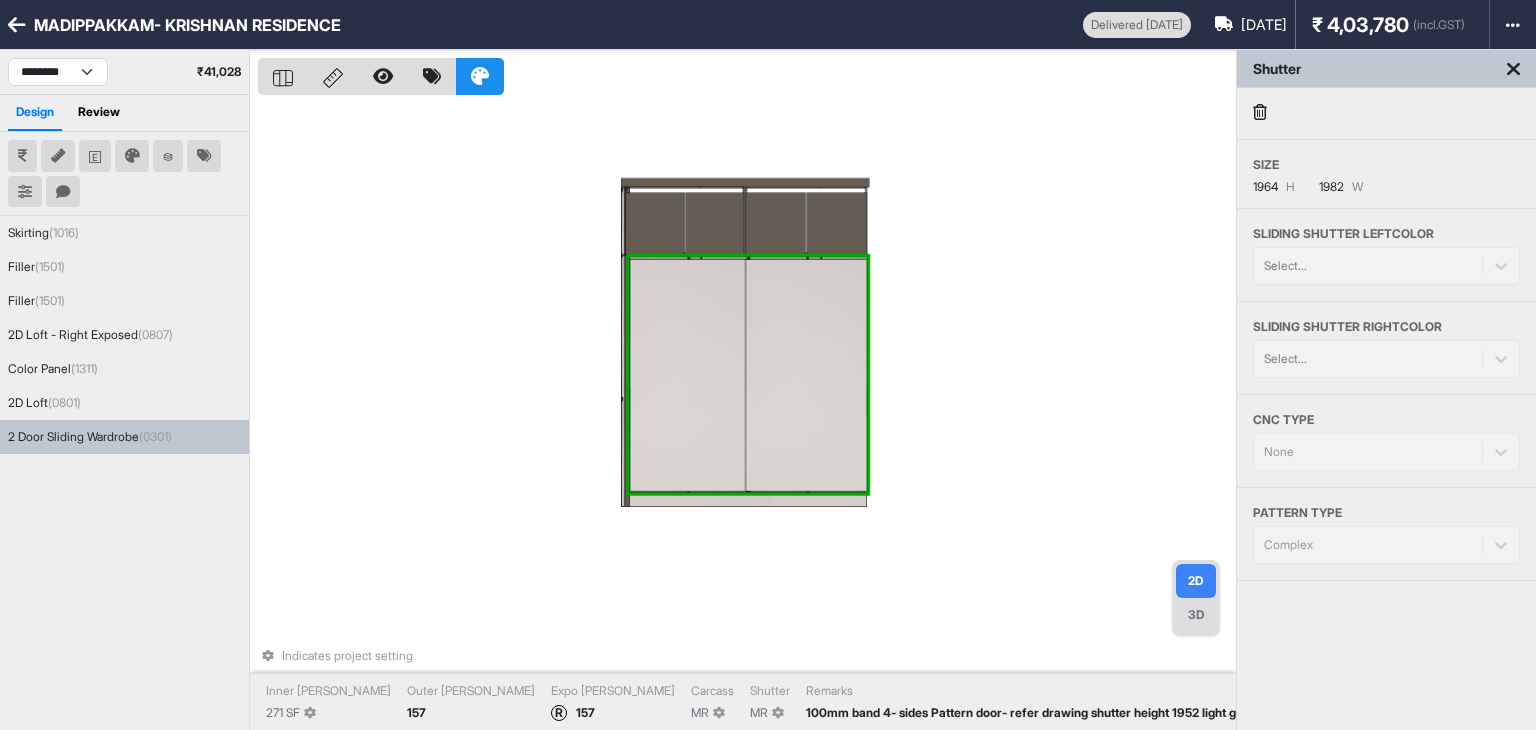 click at bounding box center (806, 376) 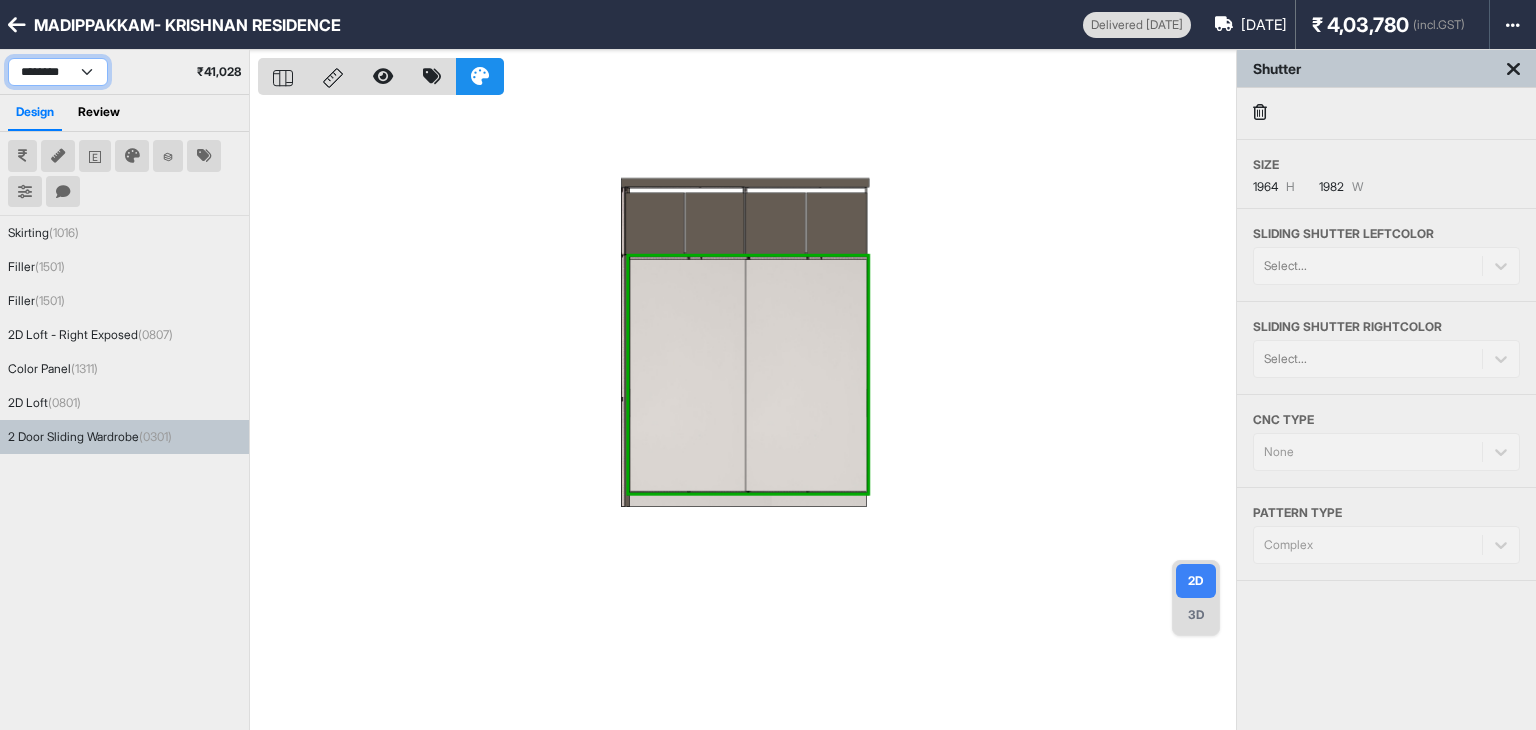 click on "**********" at bounding box center [58, 72] 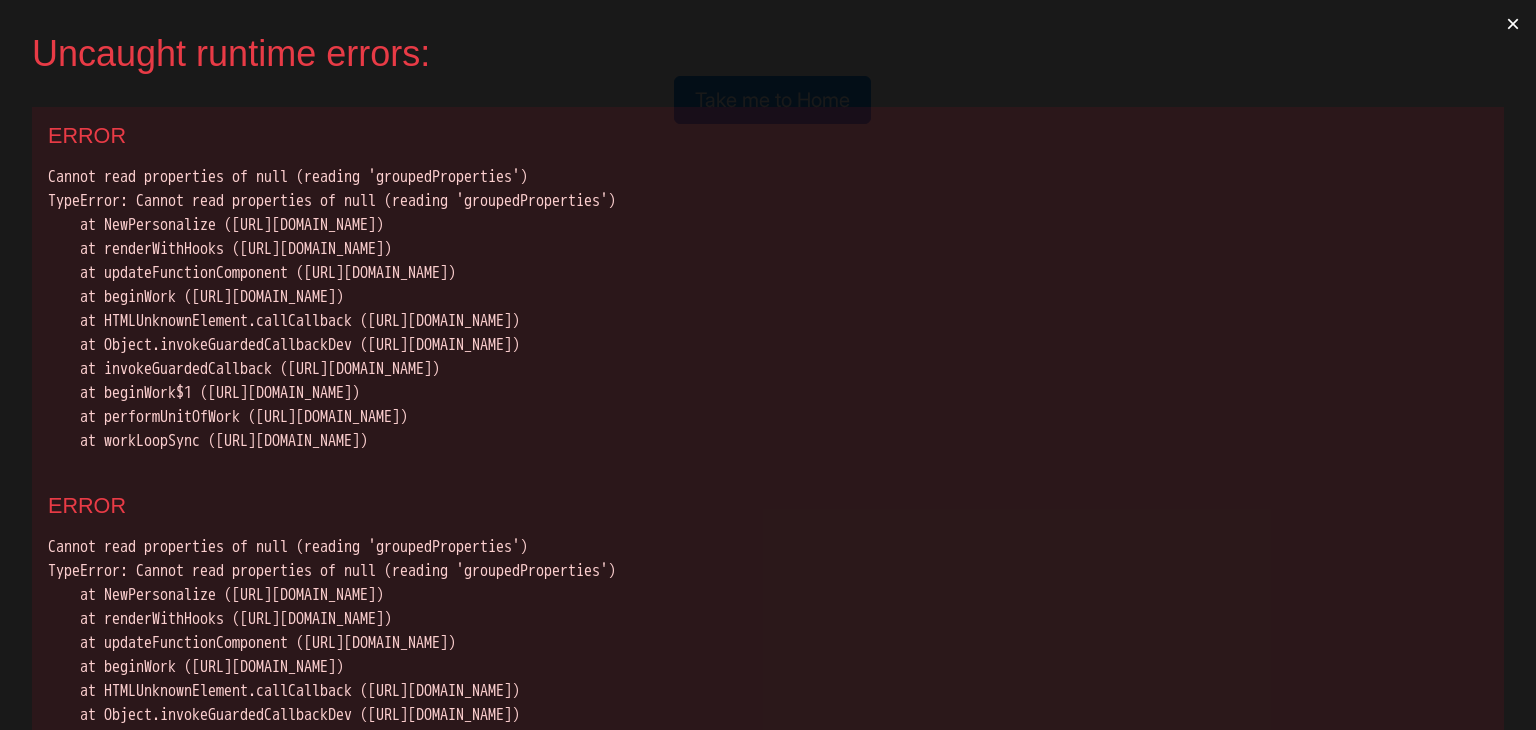 scroll, scrollTop: 0, scrollLeft: 0, axis: both 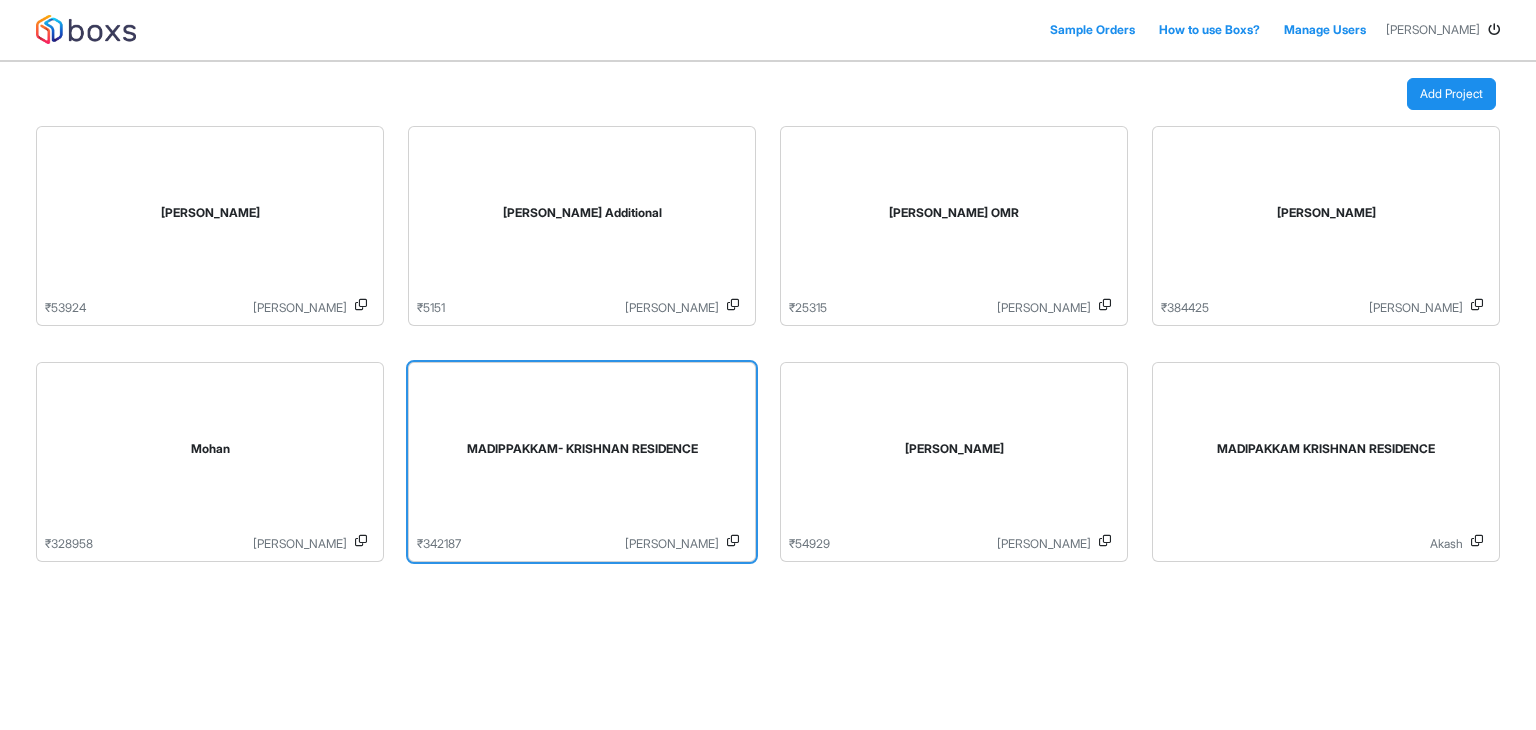 click on "MADIPPAKKAM- KRISHNAN RESIDENCE" at bounding box center [582, 453] 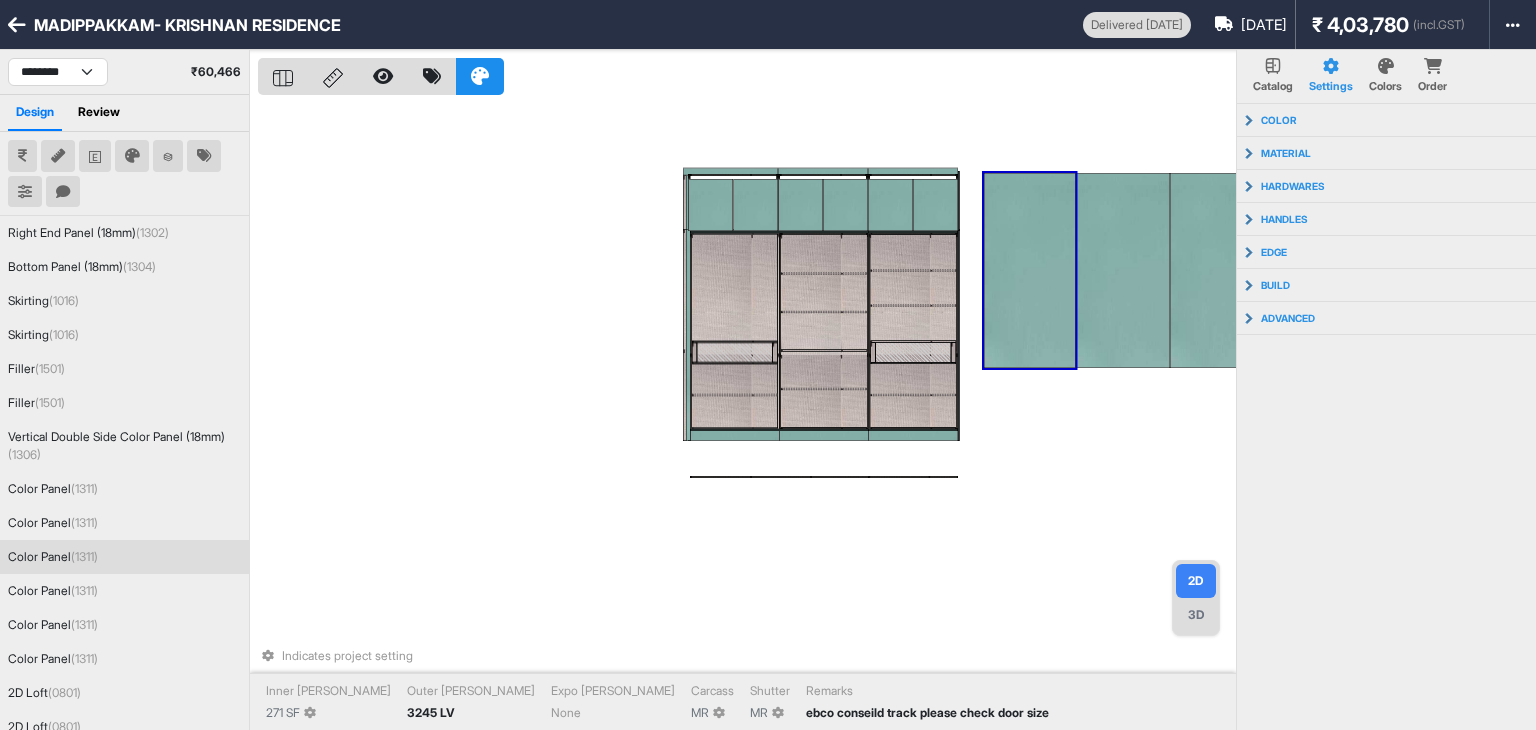 click at bounding box center (1030, 270) 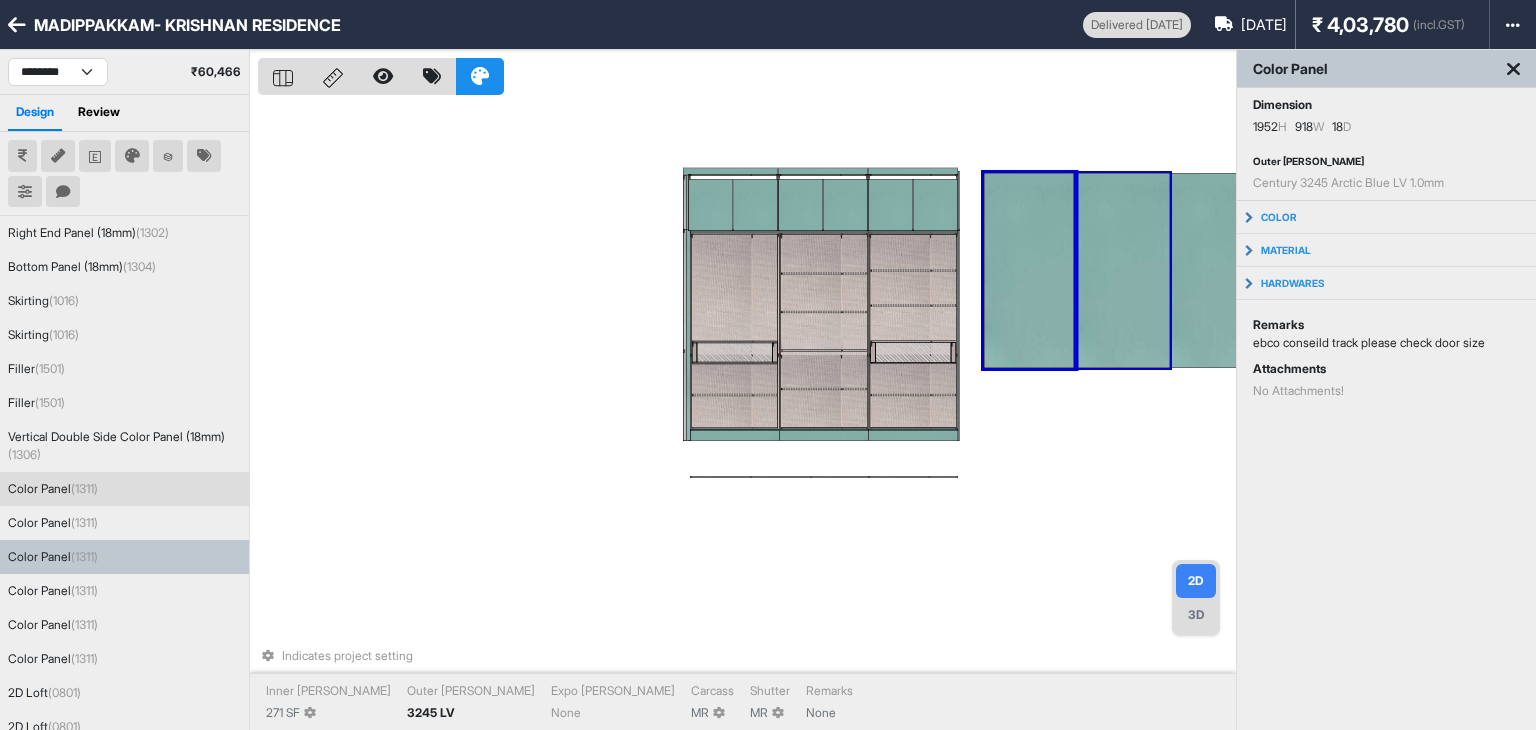 click at bounding box center (1123, 270) 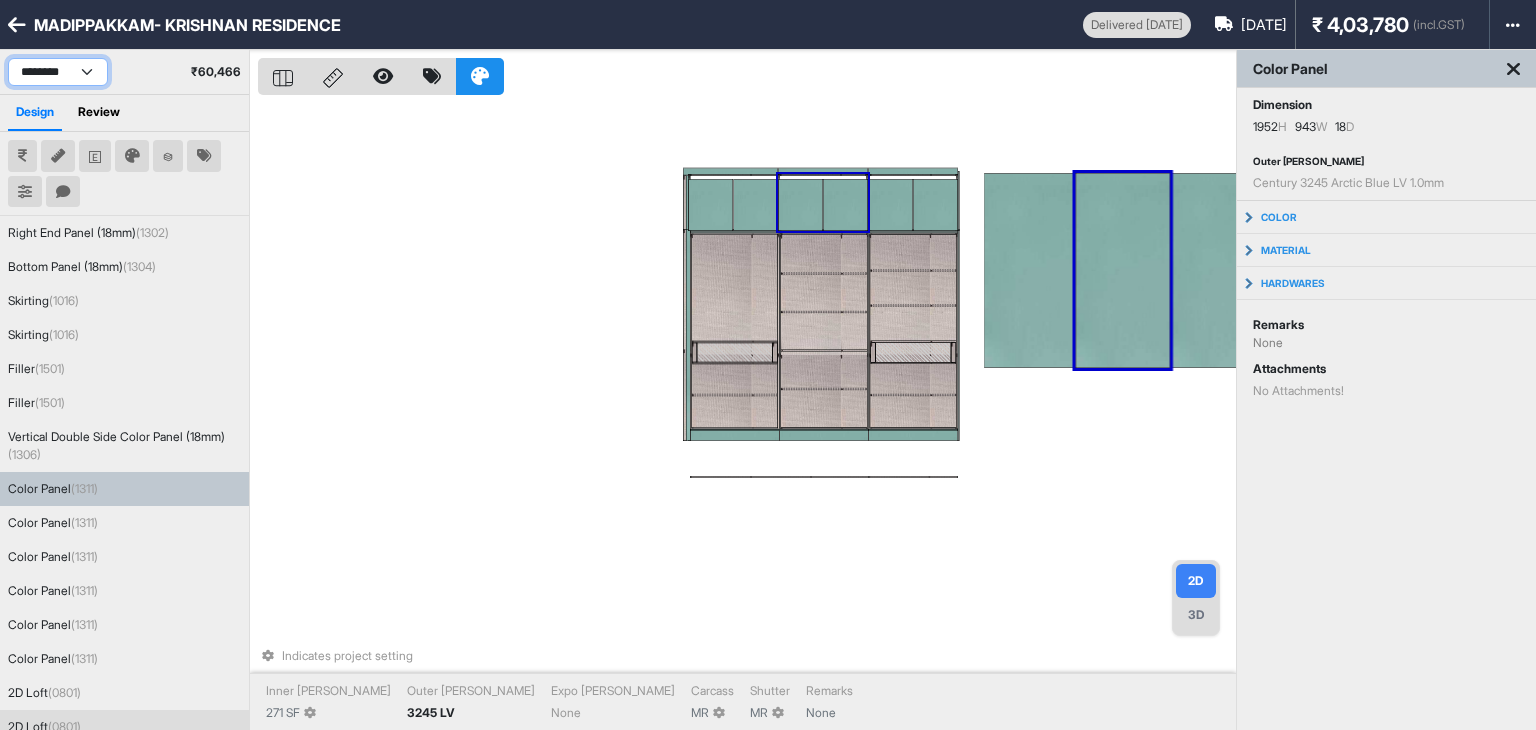 click on "**********" at bounding box center (58, 72) 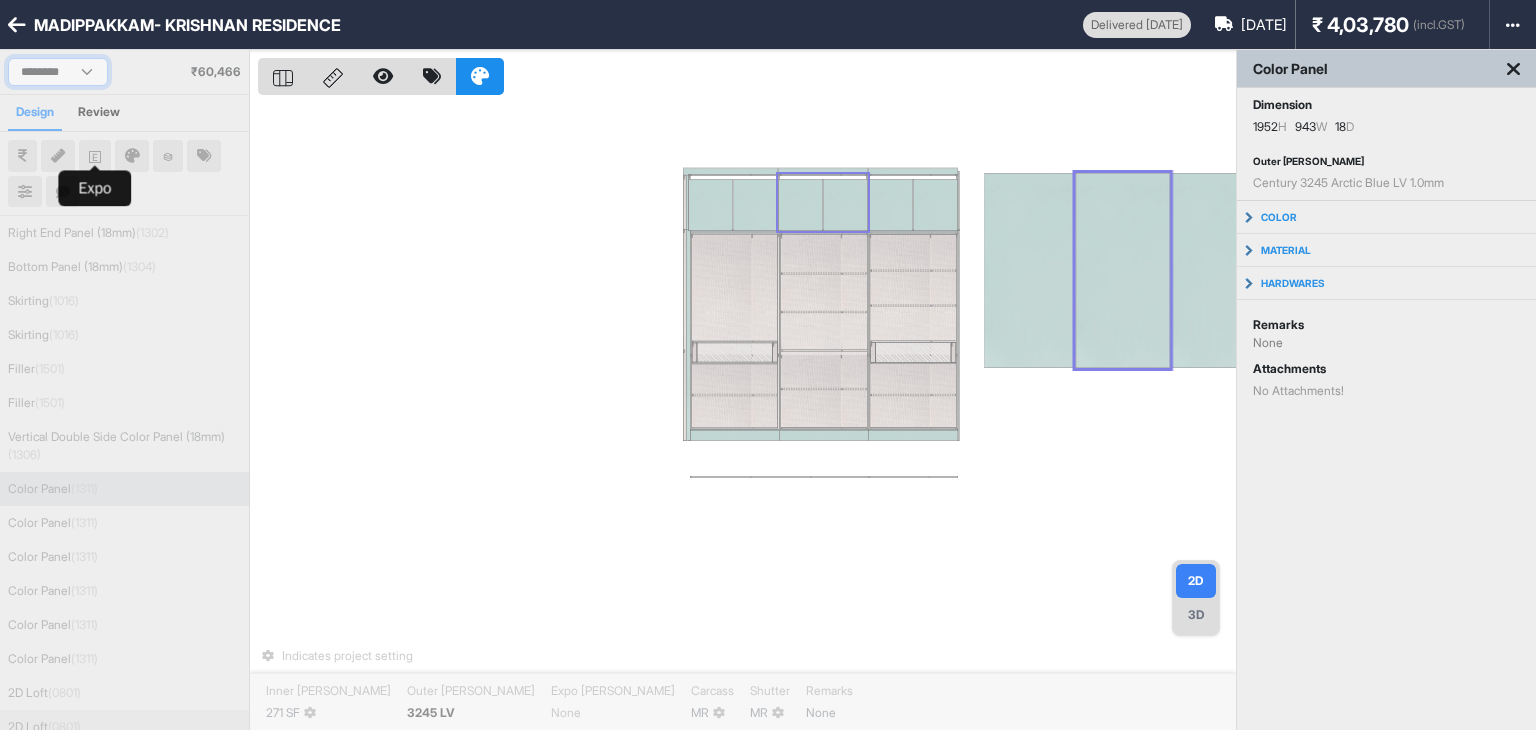 select on "****" 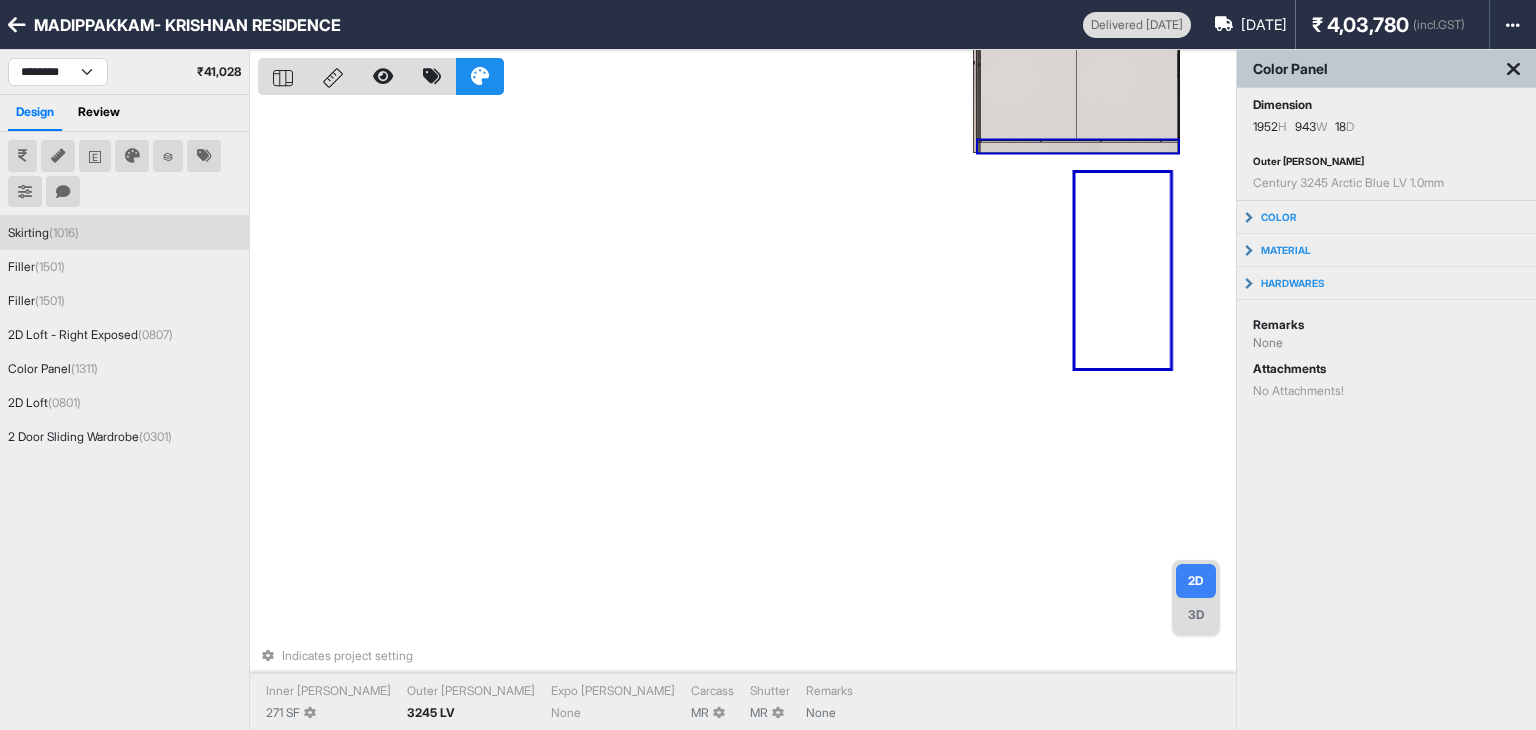 click on "(1016)" at bounding box center [64, 232] 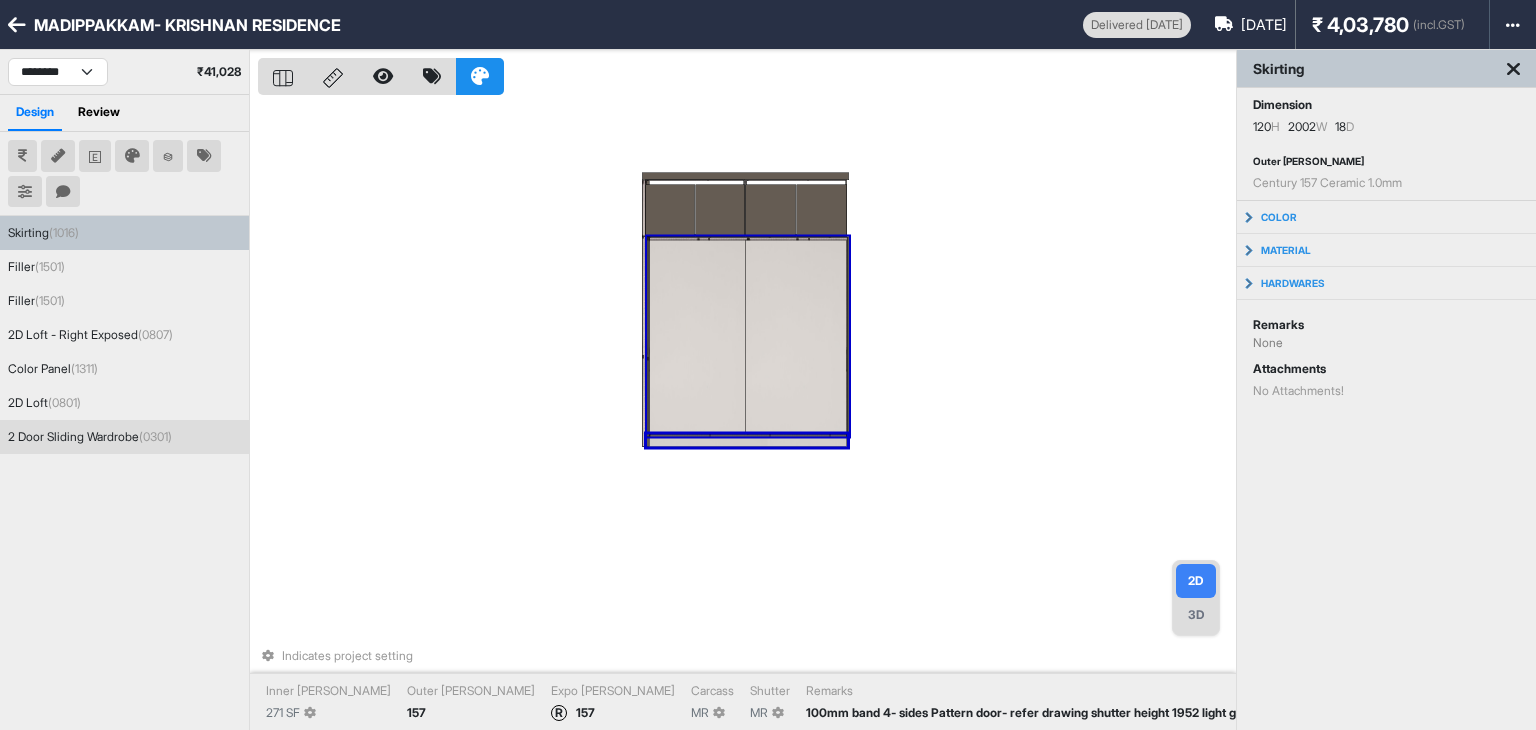 click at bounding box center [700, 336] 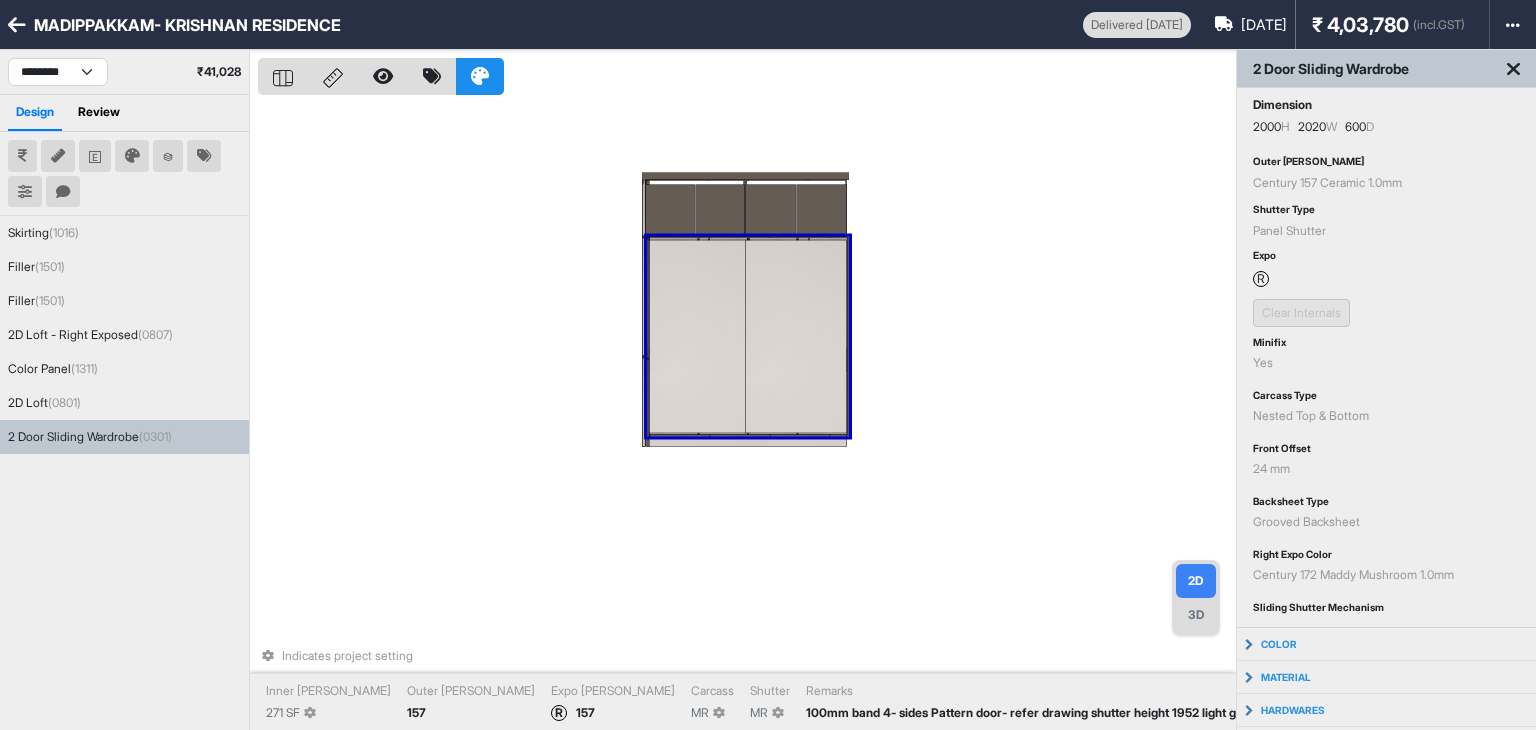 click at bounding box center (700, 336) 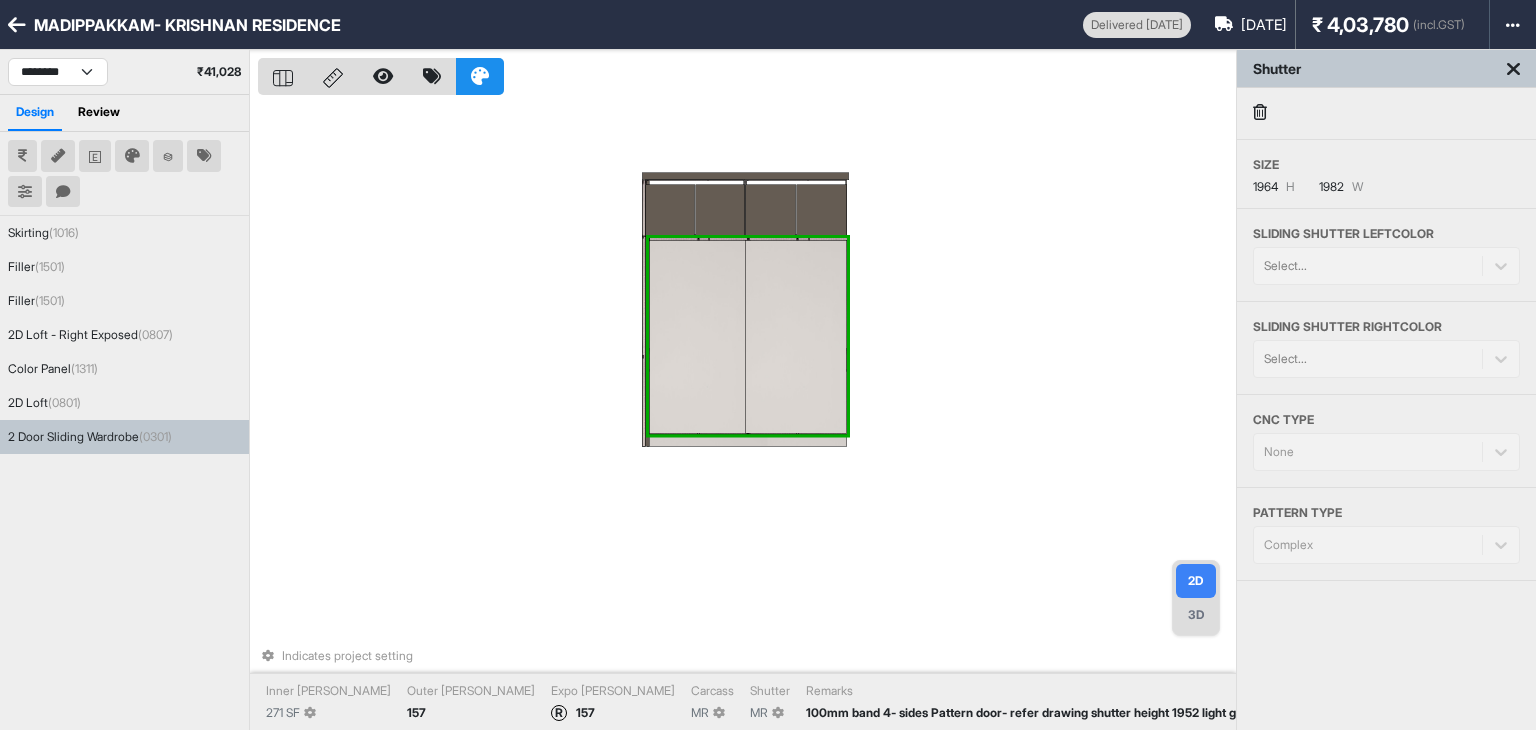click at bounding box center (700, 336) 